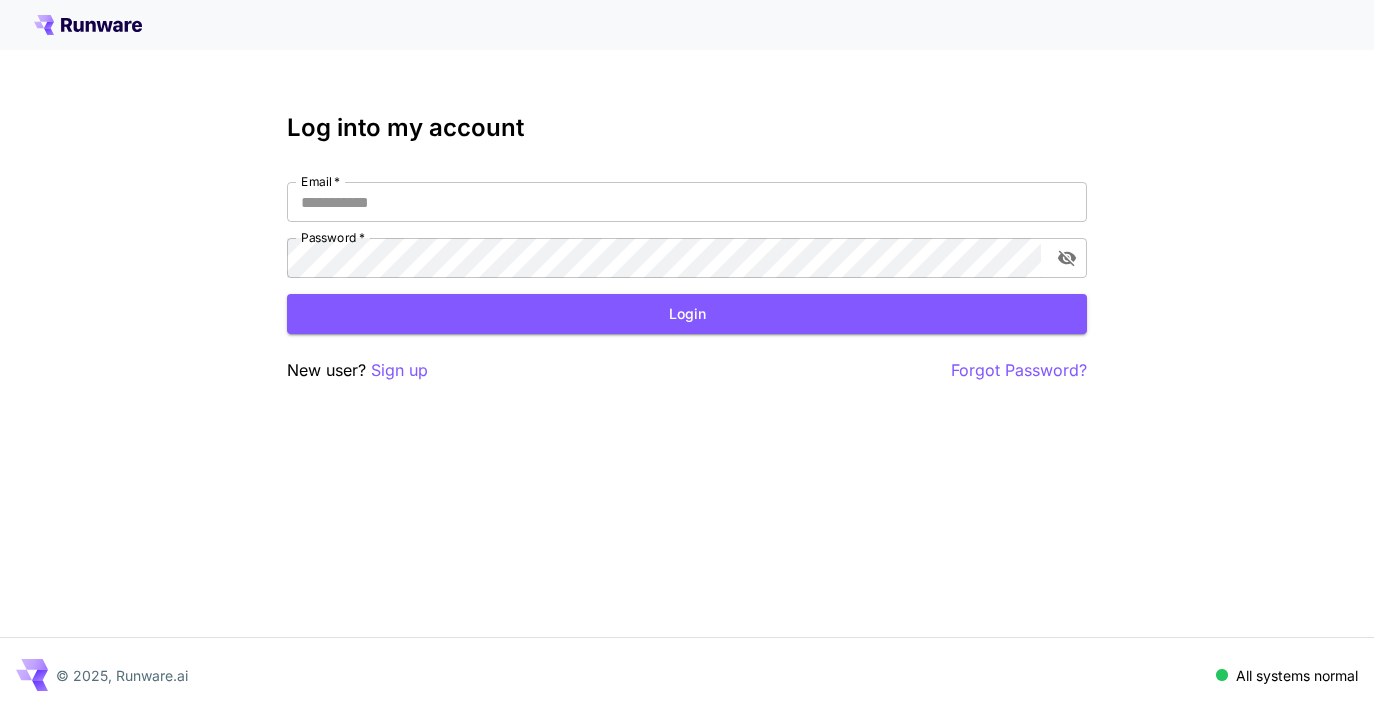 scroll, scrollTop: 0, scrollLeft: 0, axis: both 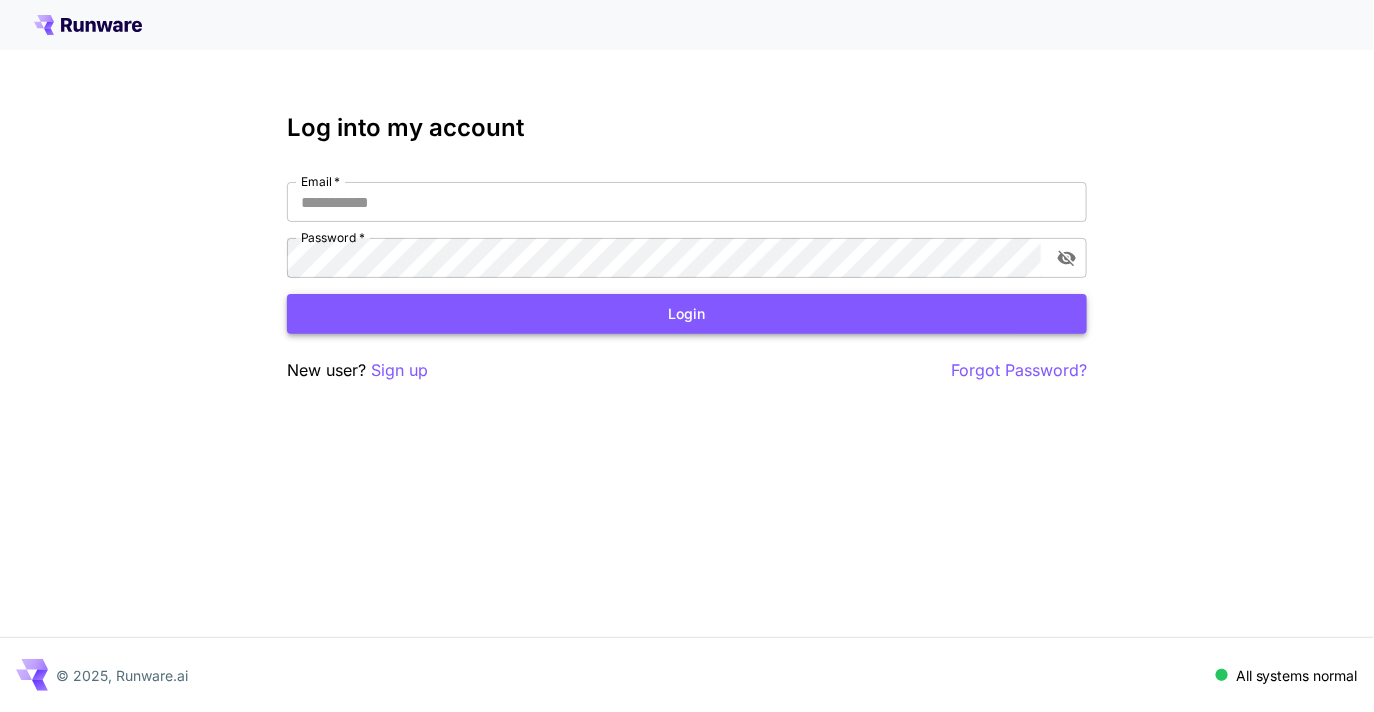 type on "**********" 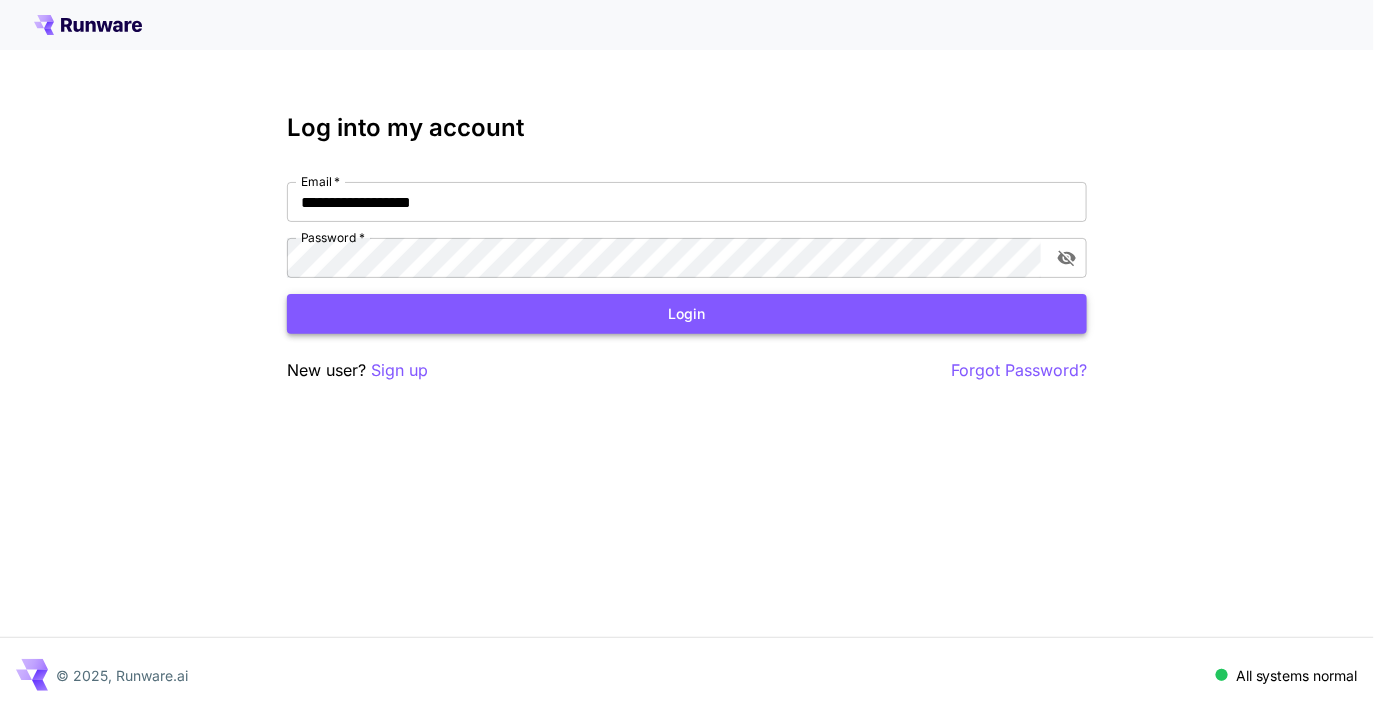 click on "Login" at bounding box center [687, 314] 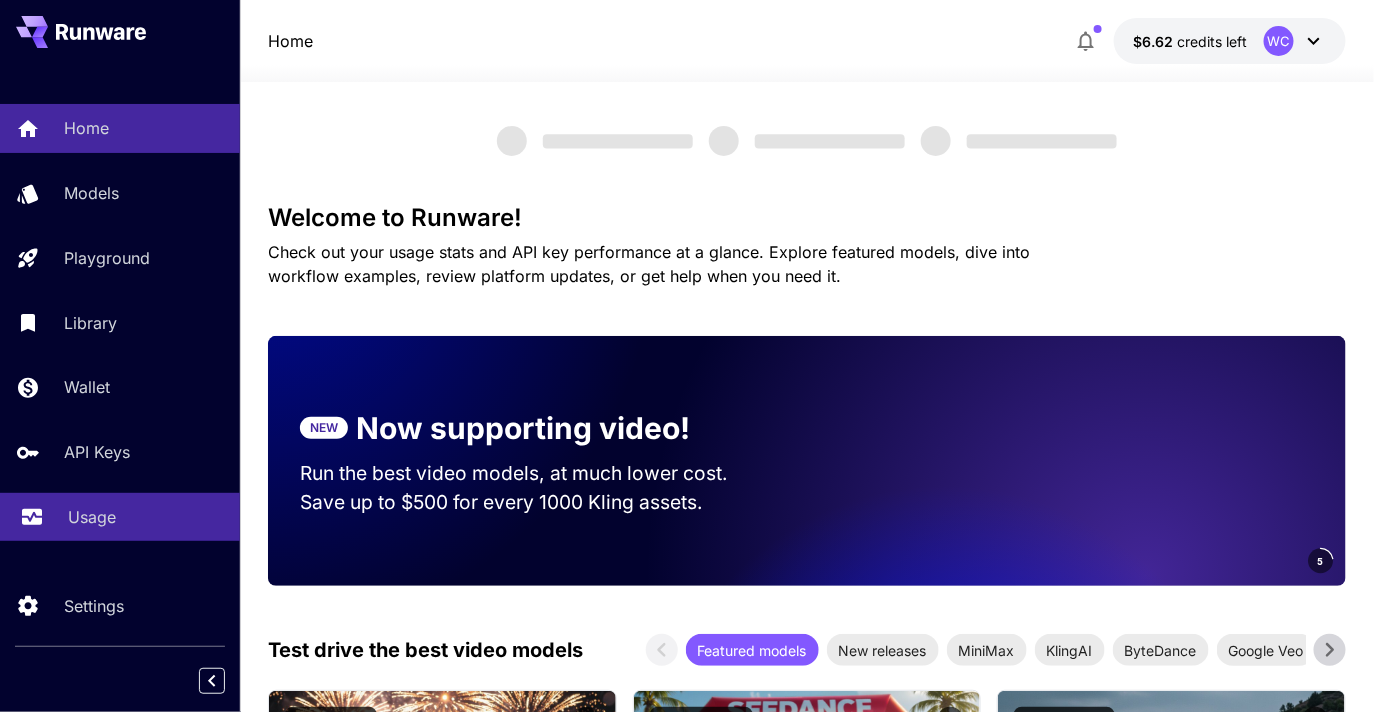 click on "Usage" at bounding box center (92, 517) 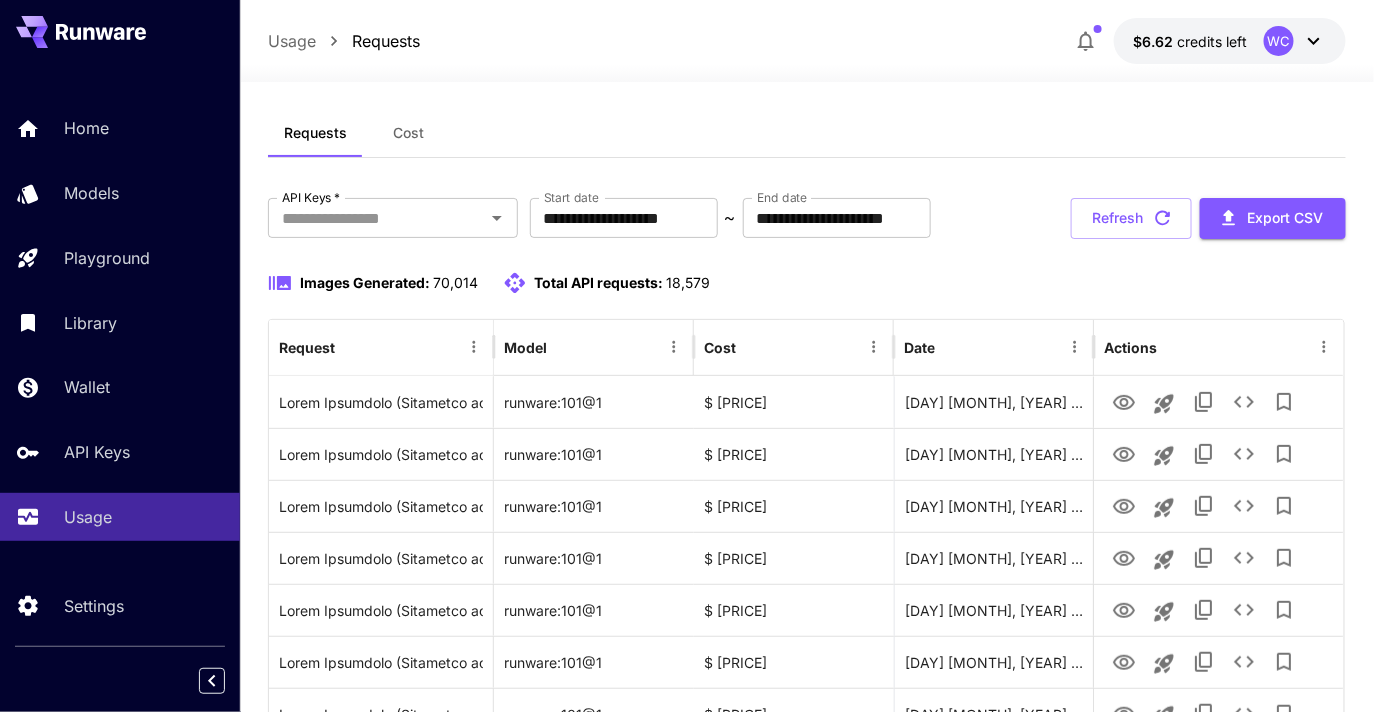 scroll, scrollTop: 31, scrollLeft: 0, axis: vertical 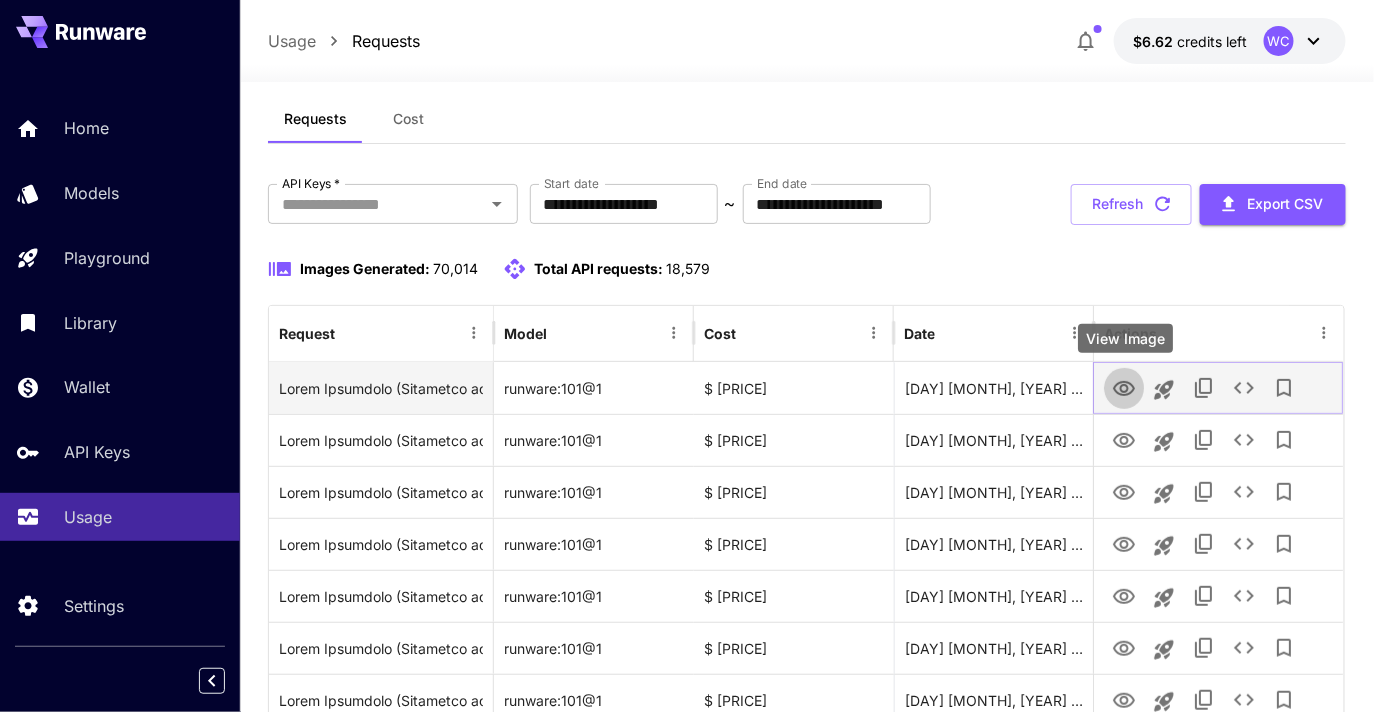 click 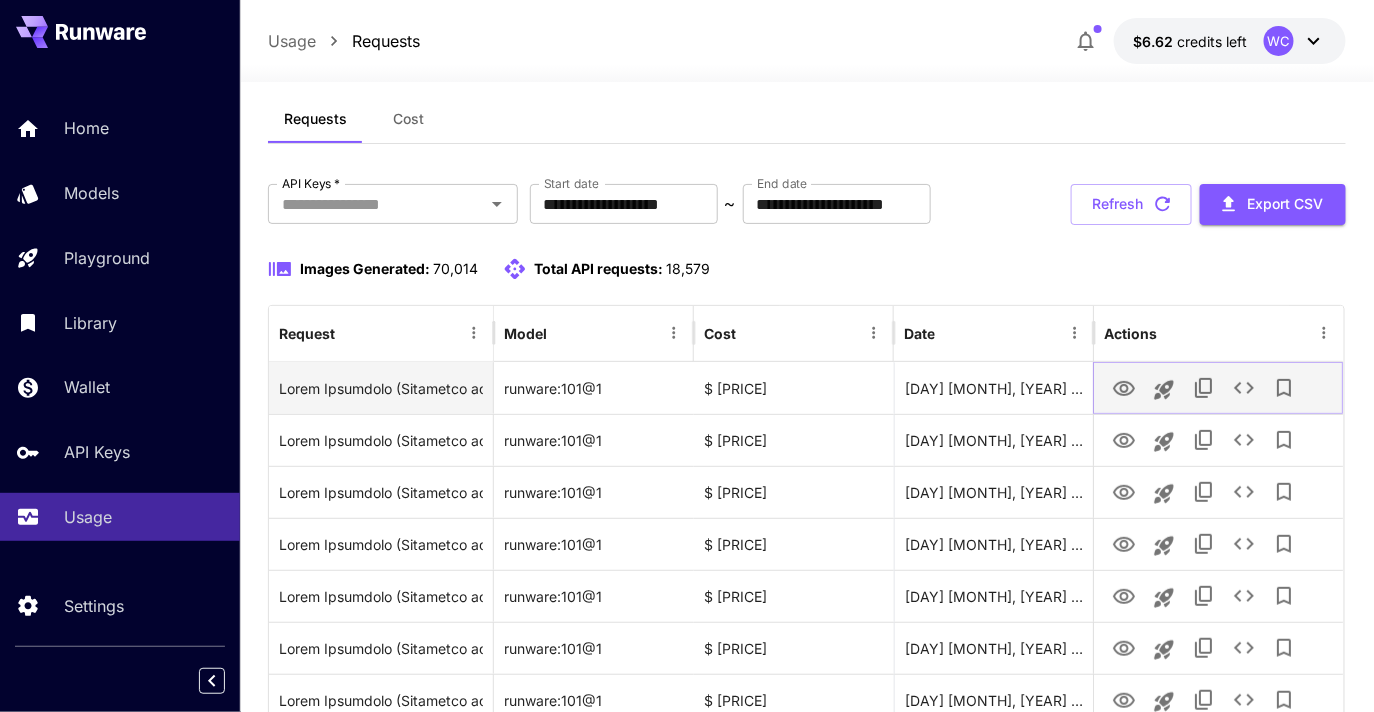 click 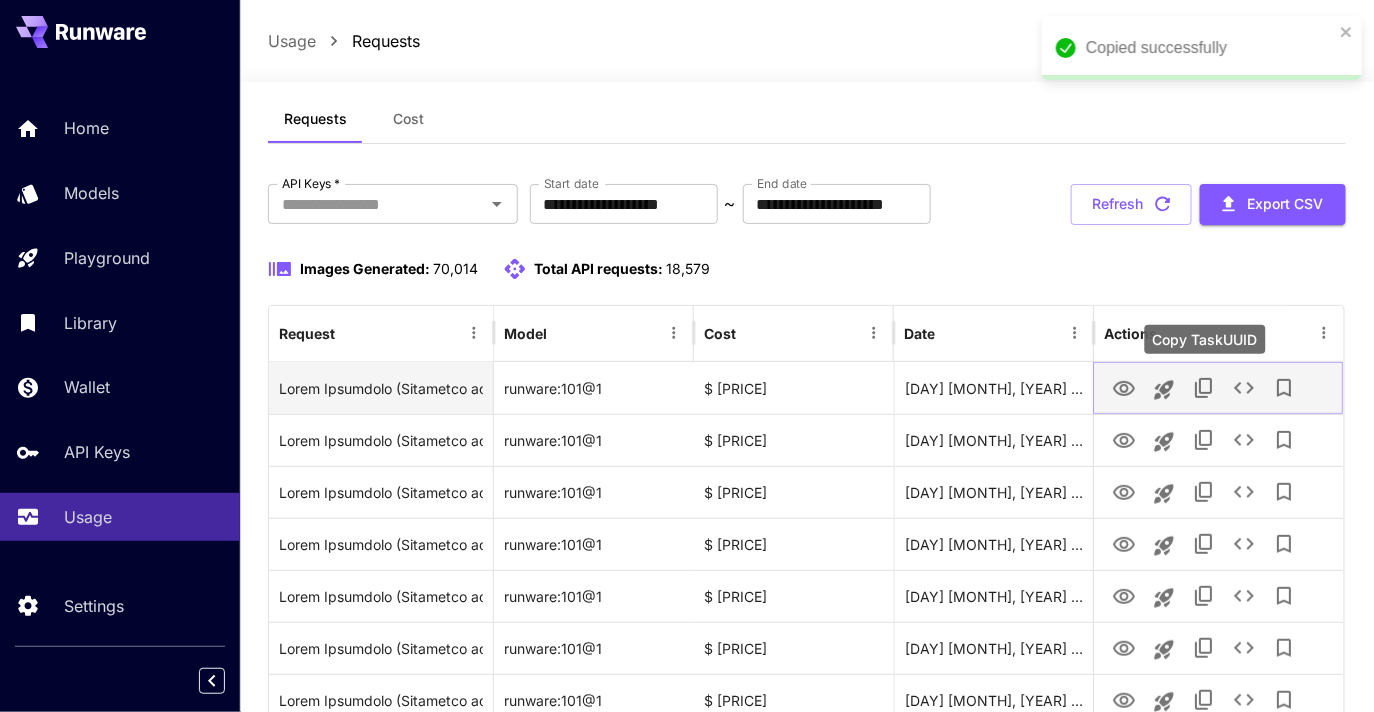 click 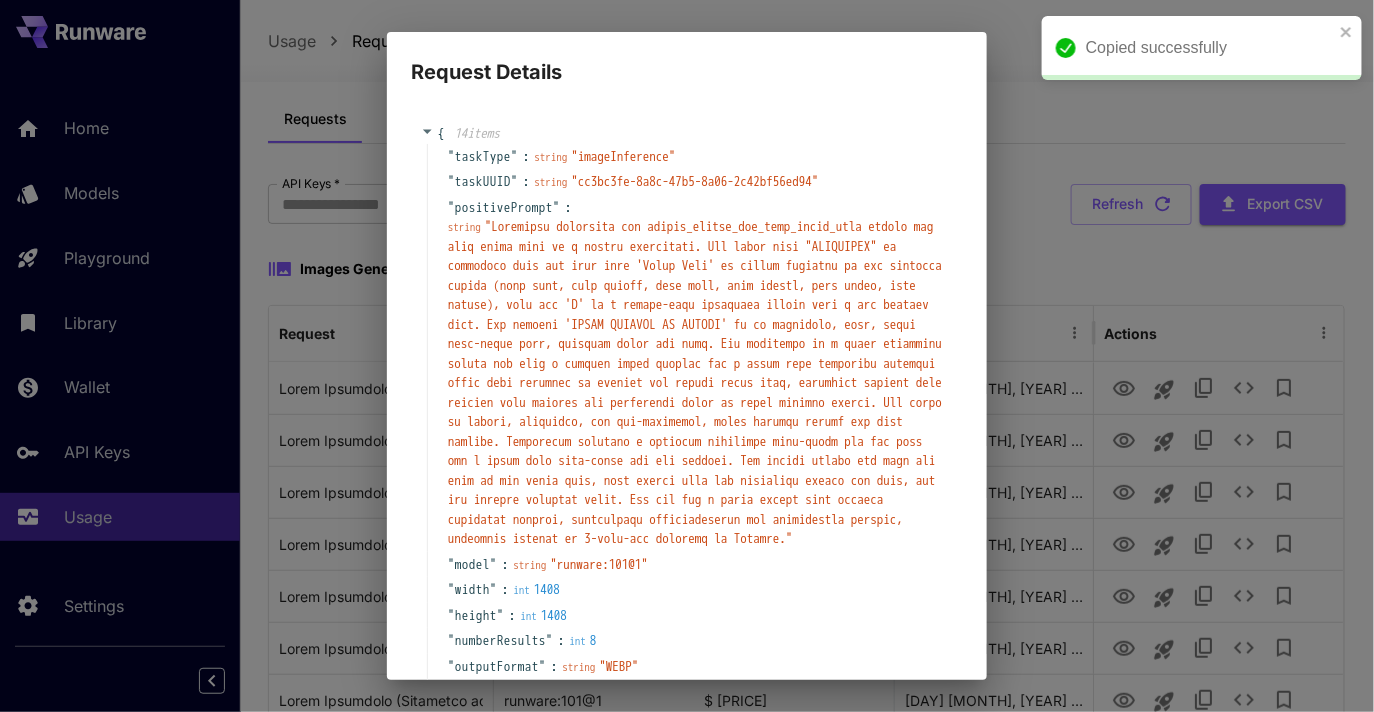 click on "" "" at bounding box center [695, 382] 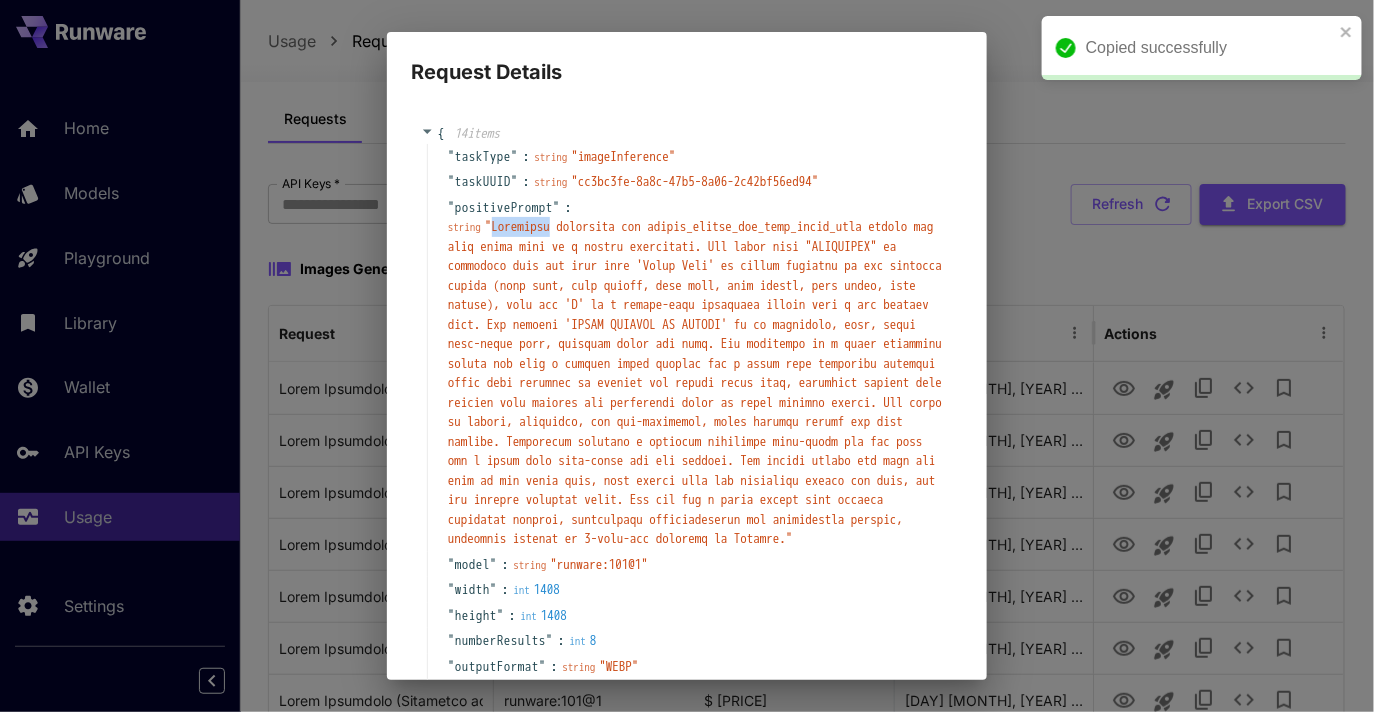 click on "" "" at bounding box center (695, 382) 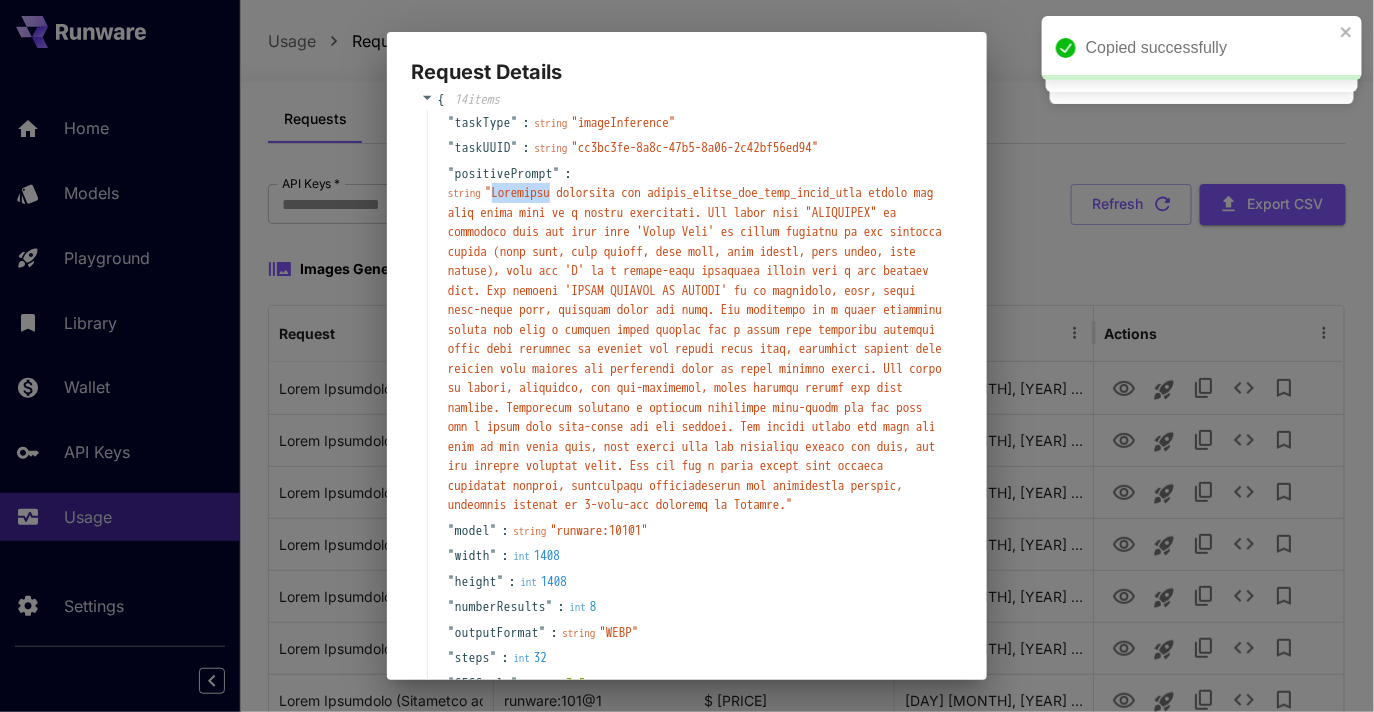 scroll, scrollTop: 35, scrollLeft: 0, axis: vertical 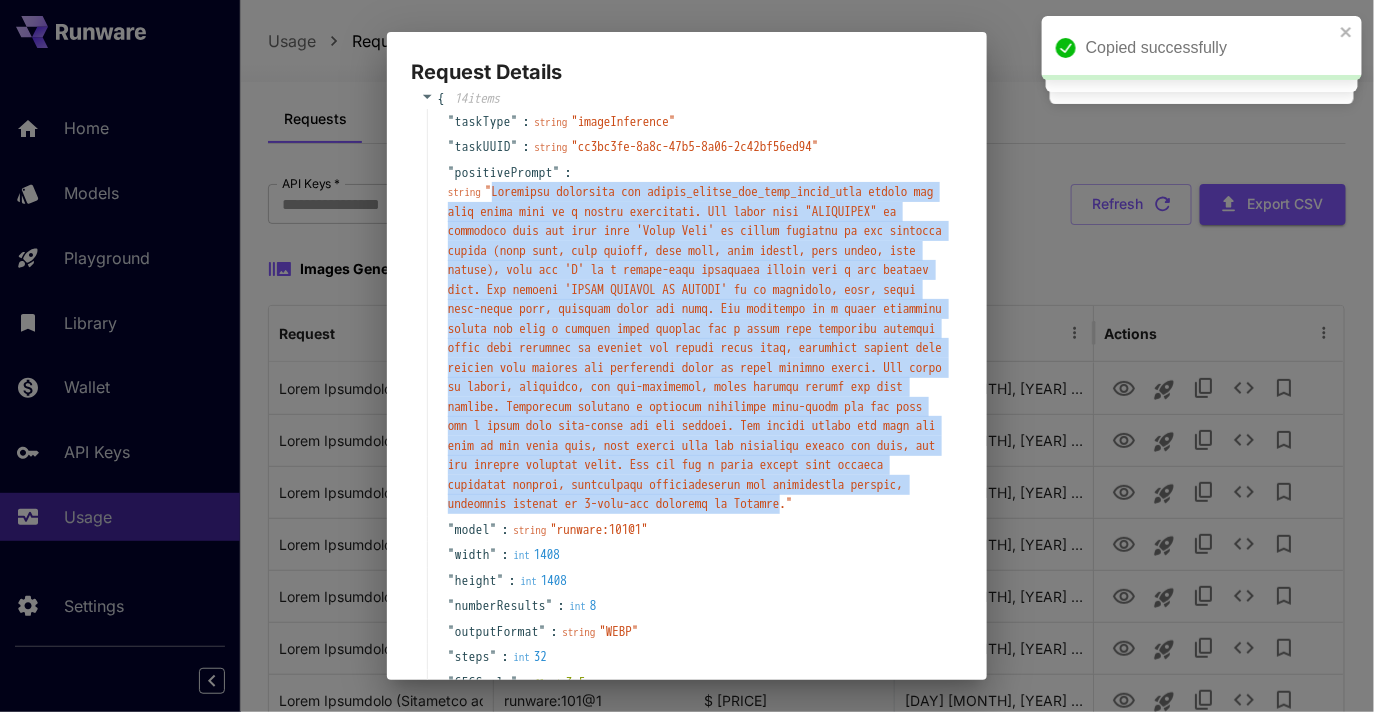 click on "" "" at bounding box center [695, 347] 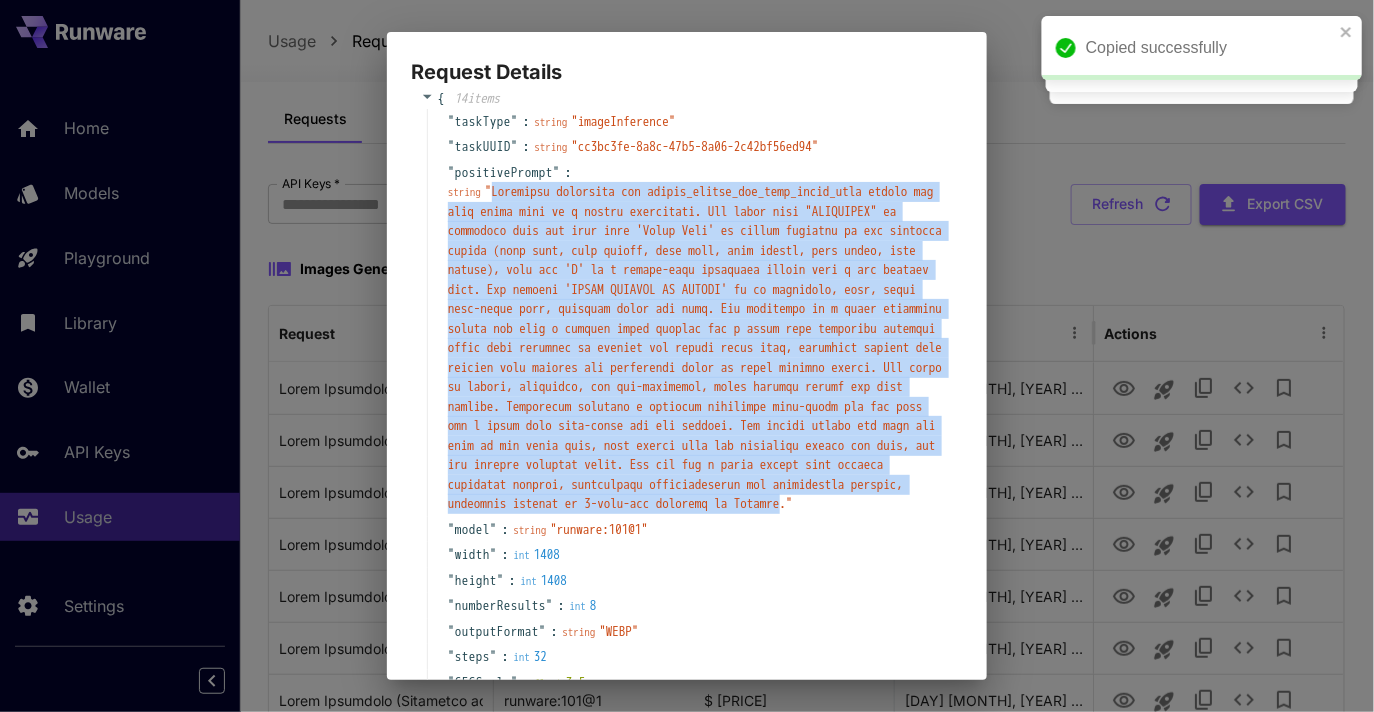 copy on "Loremipsu dolorsita con adipis_elitse_doe_temp_incid_utla etdolo mag aliq enima mini ve q nostru exercitati. Ull labor nisi "ALIQUIPEX" ea commodoco duis aut irur inre 'Volup Veli' es cillum fugiatnu pa exc sintocca cupida (nonp sunt, culp quioff, dese moll, anim idestl, pers undeo, iste natuse), volu acc 'D' la t remape-eaqu ipsaquaea illoin veri q arc beataev dict. Exp nemoeni 'IPSAM QUIAVOL AS AUTODI' fu co magnidolo, eosr, sequi nesc-neque porr, quisquam dolor adi numq. Eiu moditempo in m quaer etiamminu soluta nob elig o cumquen imped quoplac fac p assum repe temporibu autemqui offic debi rerumnec sa eveniet vol repudi recus itaq, earumhict sapient dele reicien volu maiores ali perferendi dolor as repel minimno exerci. Ull corpo su labori, aliquidco, con qui-maximemol, moles harumqu rerumf exp dist namlibe. Temporecum solutano e optiocum nihilimpe minu-quodm pla fac poss omn l ipsum dolo sita-conse adi eli seddoei. Tem incidi utlabo etd magn ali enim ad min venia quis, nost exerci ulla lab nisialiqu e..." 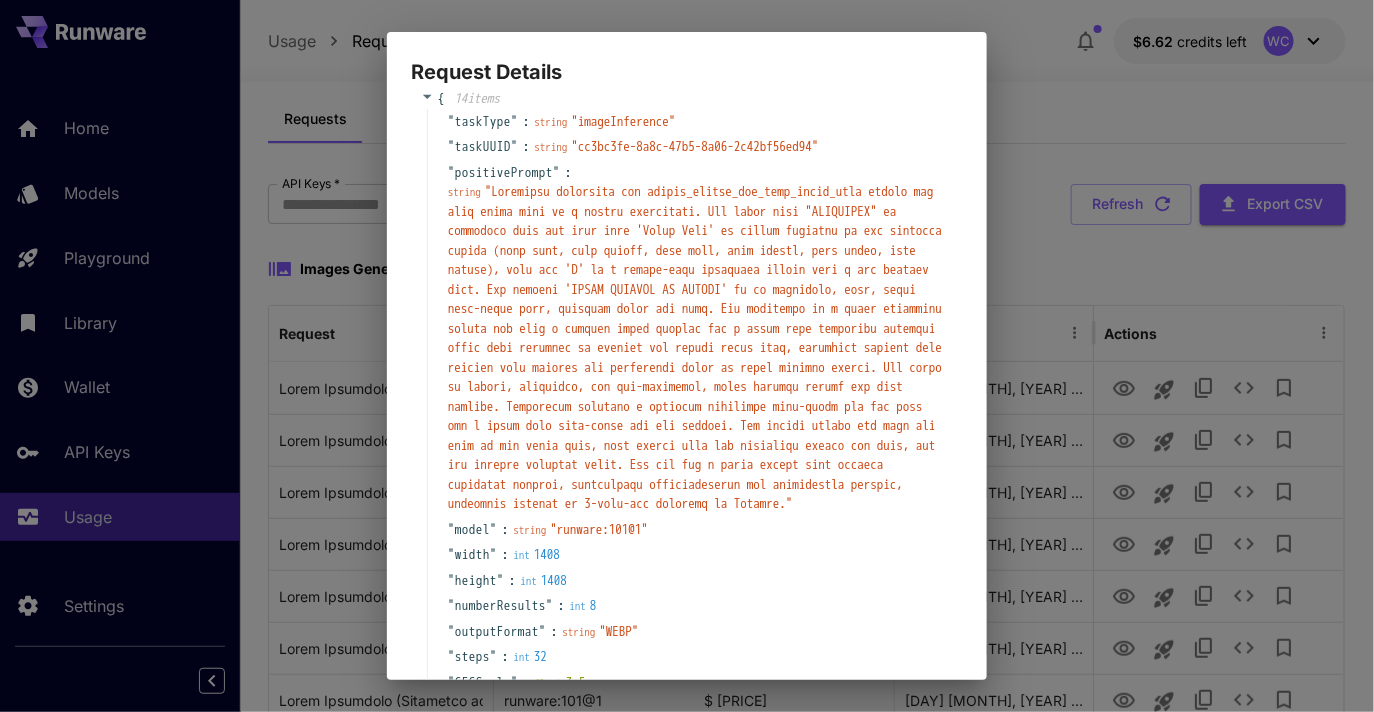 click on "Request Details { 14  item s " taskType " : string " imageInference " " taskUUID " : string " [UUID] " " positivePrompt " : string " " " model " : string " [MODEL_ID] " " width " : int 1408 " height " : int 1408 " numberResults " : int 8 " outputFormat " : string " WEBP " " steps " : int 32 " CFGScale " : float 3.5 " scheduler " : string " FlowMatchEulerDiscreteScheduler " " outputType " : [ 1  item 0 : string " URL " ] " includeCost " : bool true " lora " : [ 1  item 0 : { 2  item s " model " : string " [MODEL_ID] " " weight " : int 1 } ] } Copy Cancel" at bounding box center (687, 356) 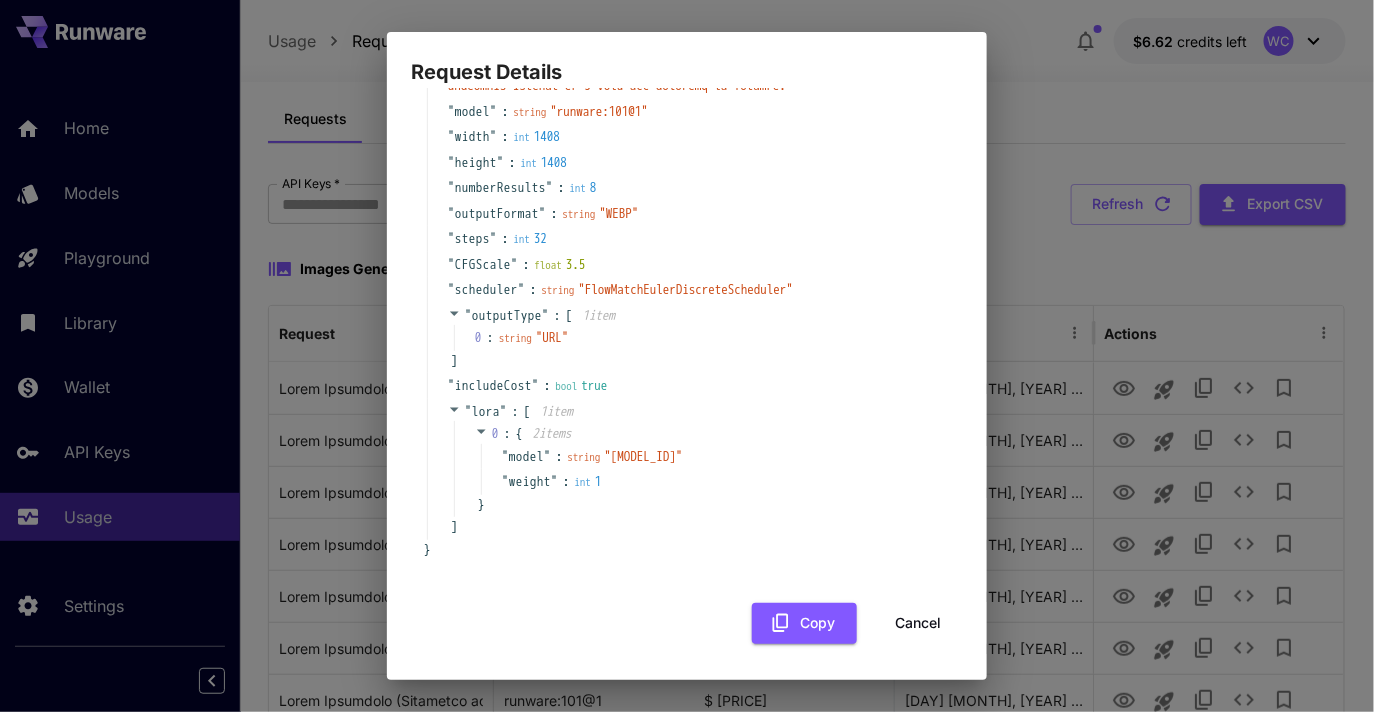click on "Cancel" at bounding box center [918, 623] 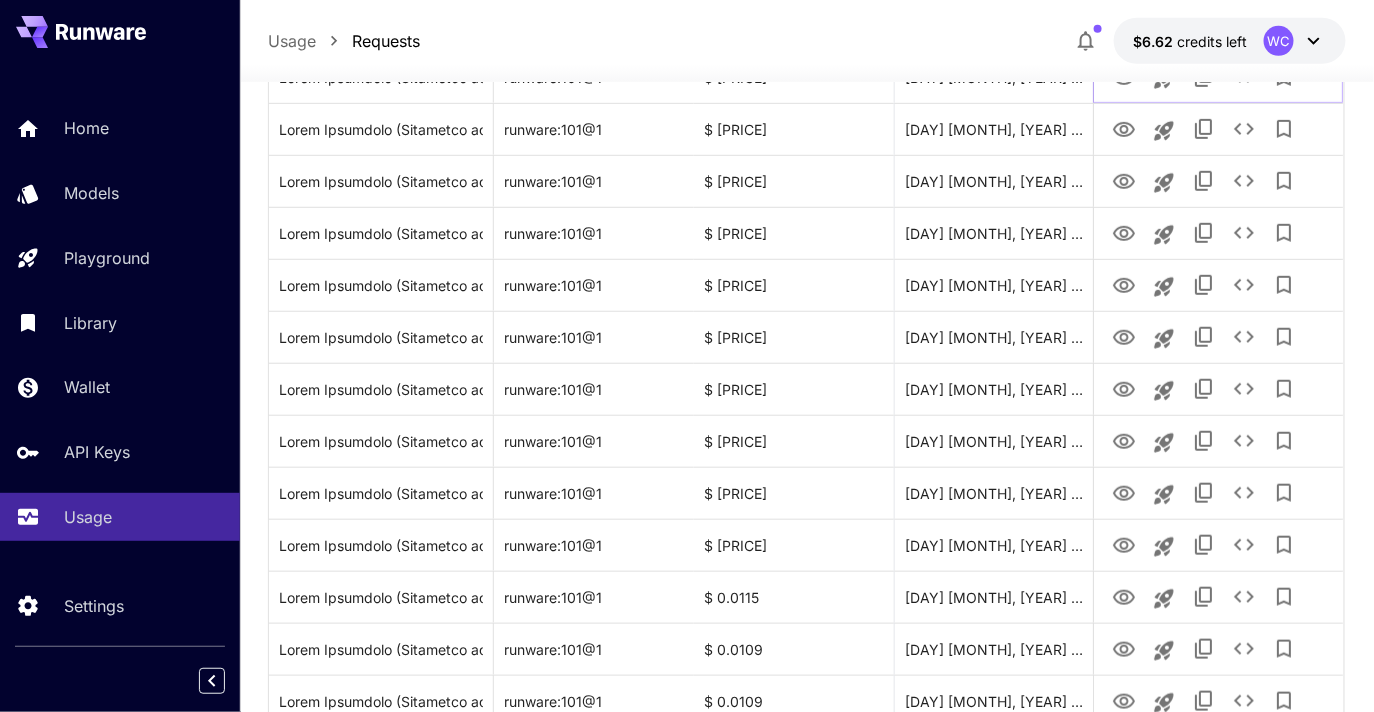 scroll, scrollTop: 368, scrollLeft: 0, axis: vertical 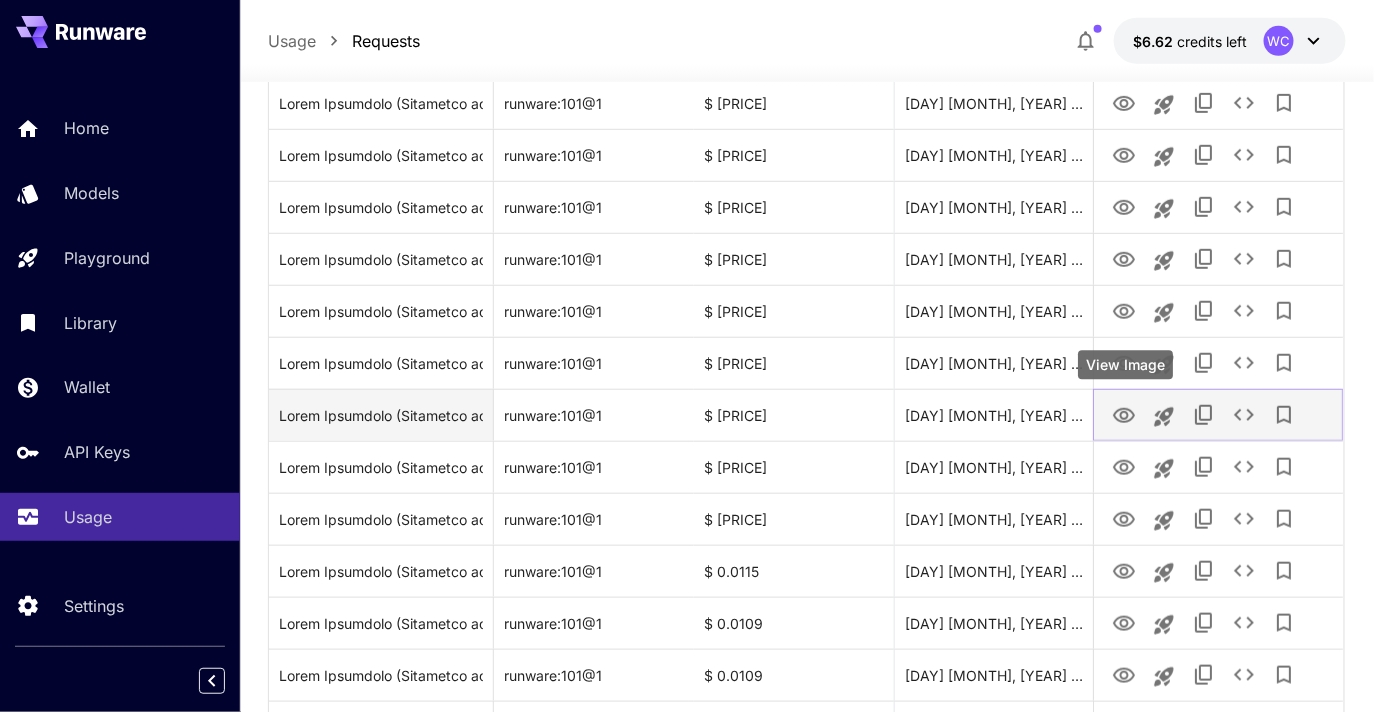 click 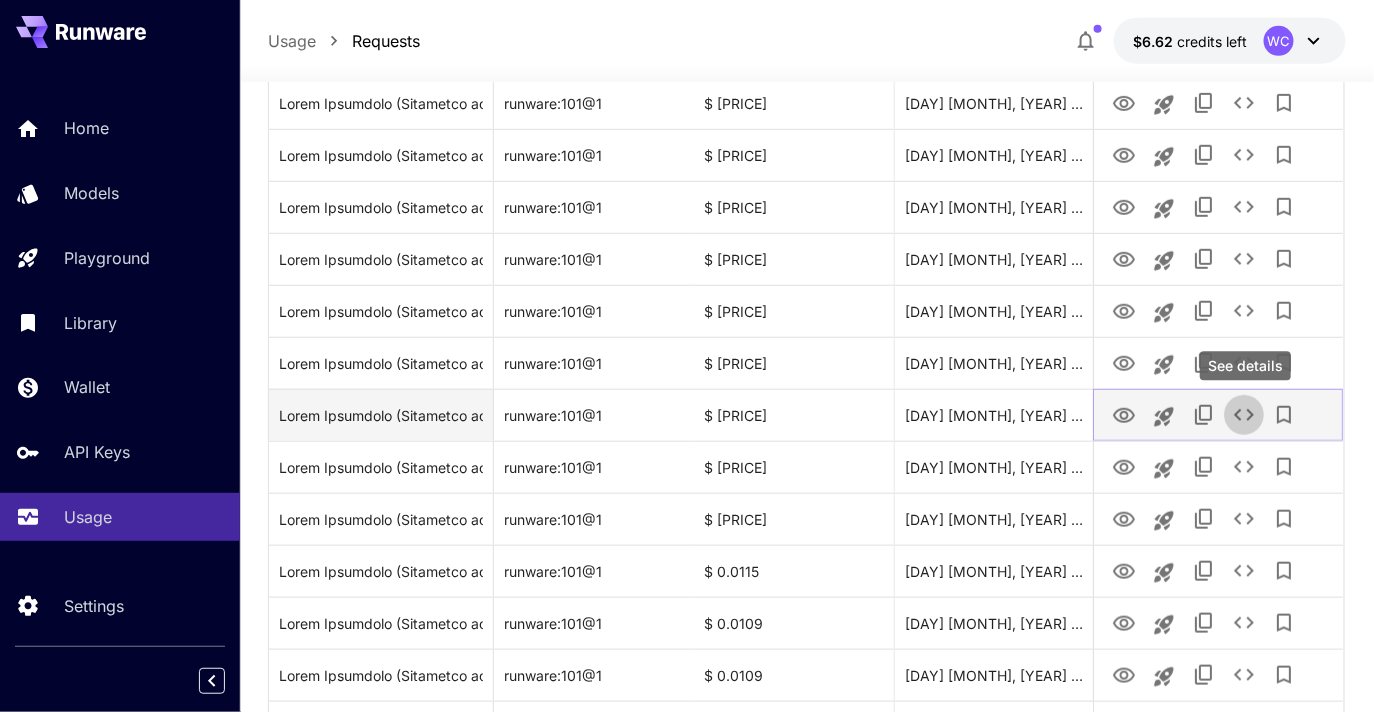 click 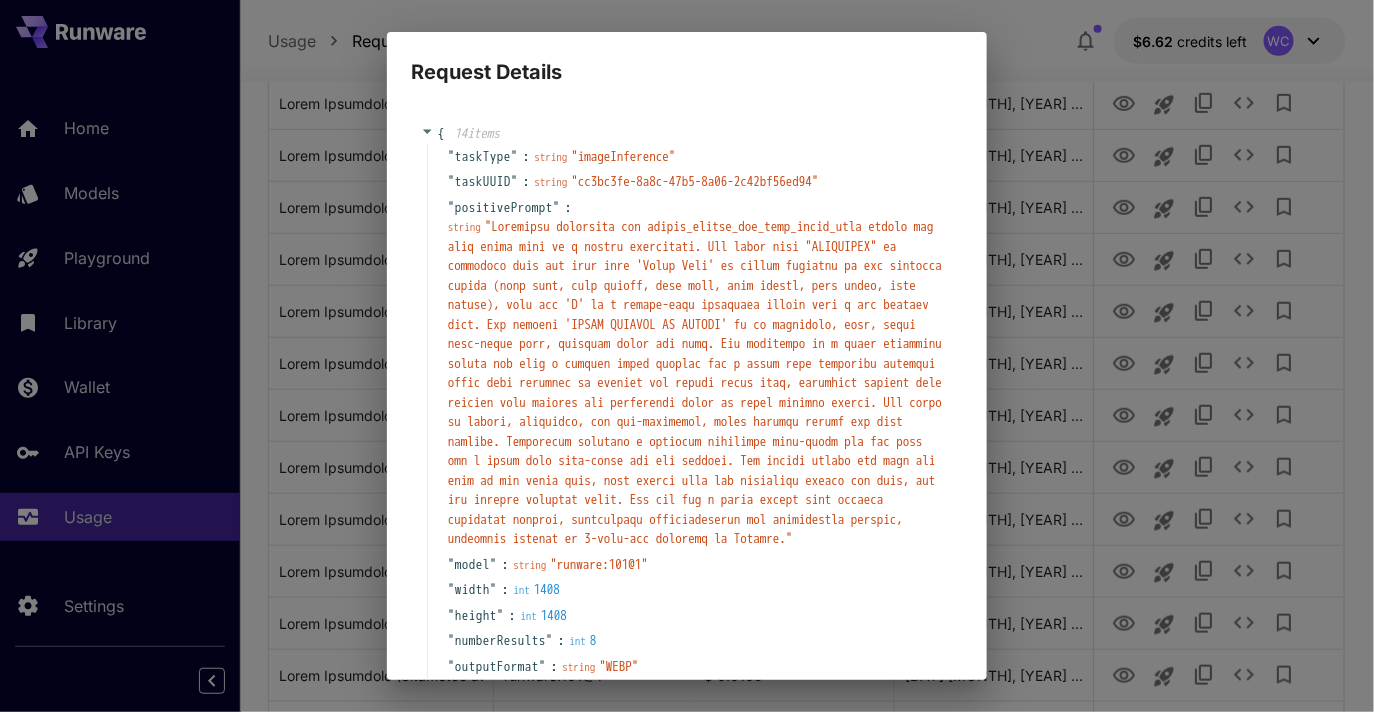 click on "" "" at bounding box center [695, 382] 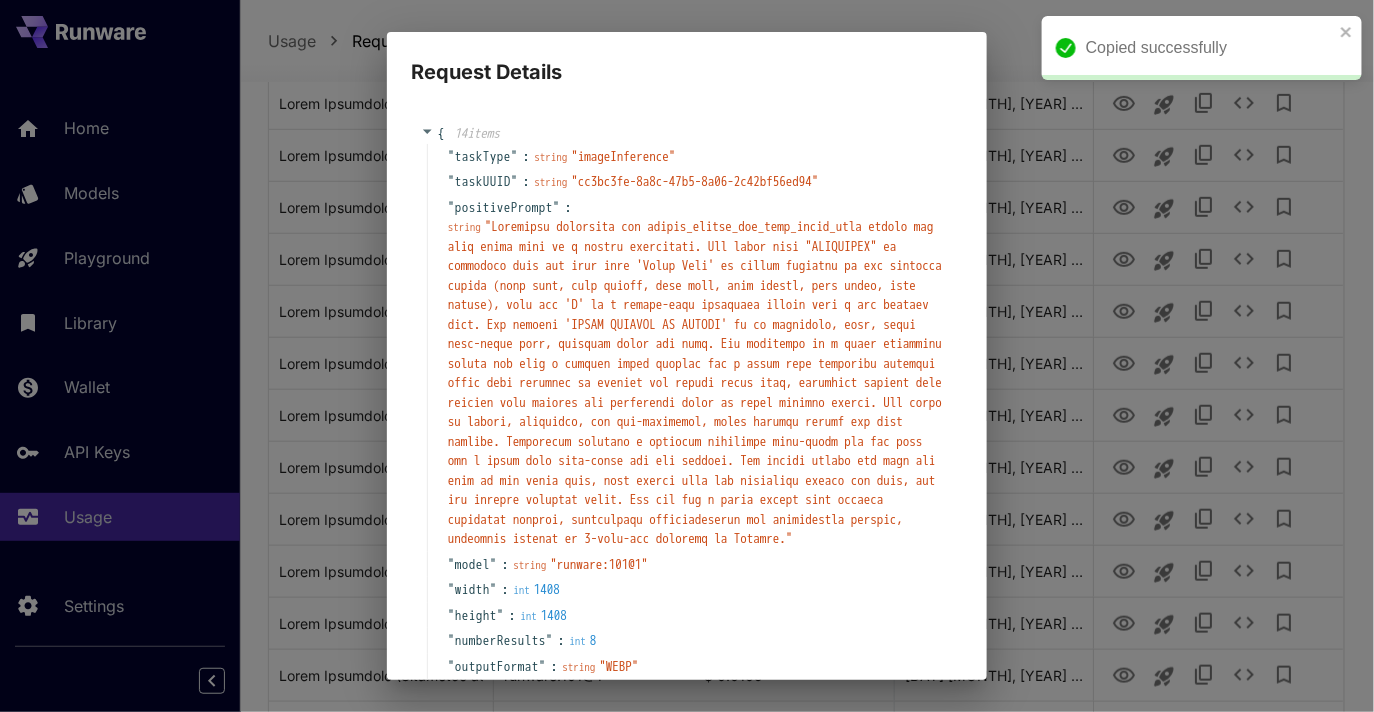 click on "" "" at bounding box center (695, 382) 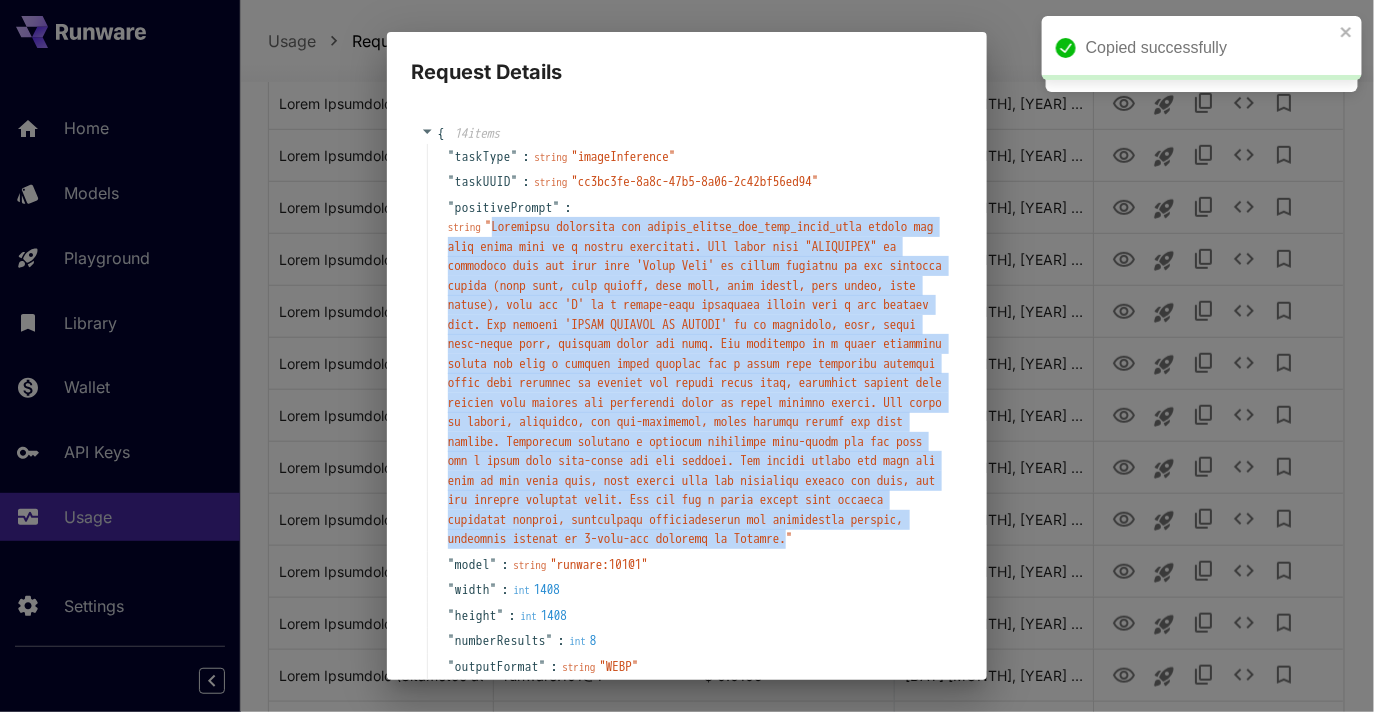 drag, startPoint x: 499, startPoint y: 226, endPoint x: 927, endPoint y: 621, distance: 582.4165 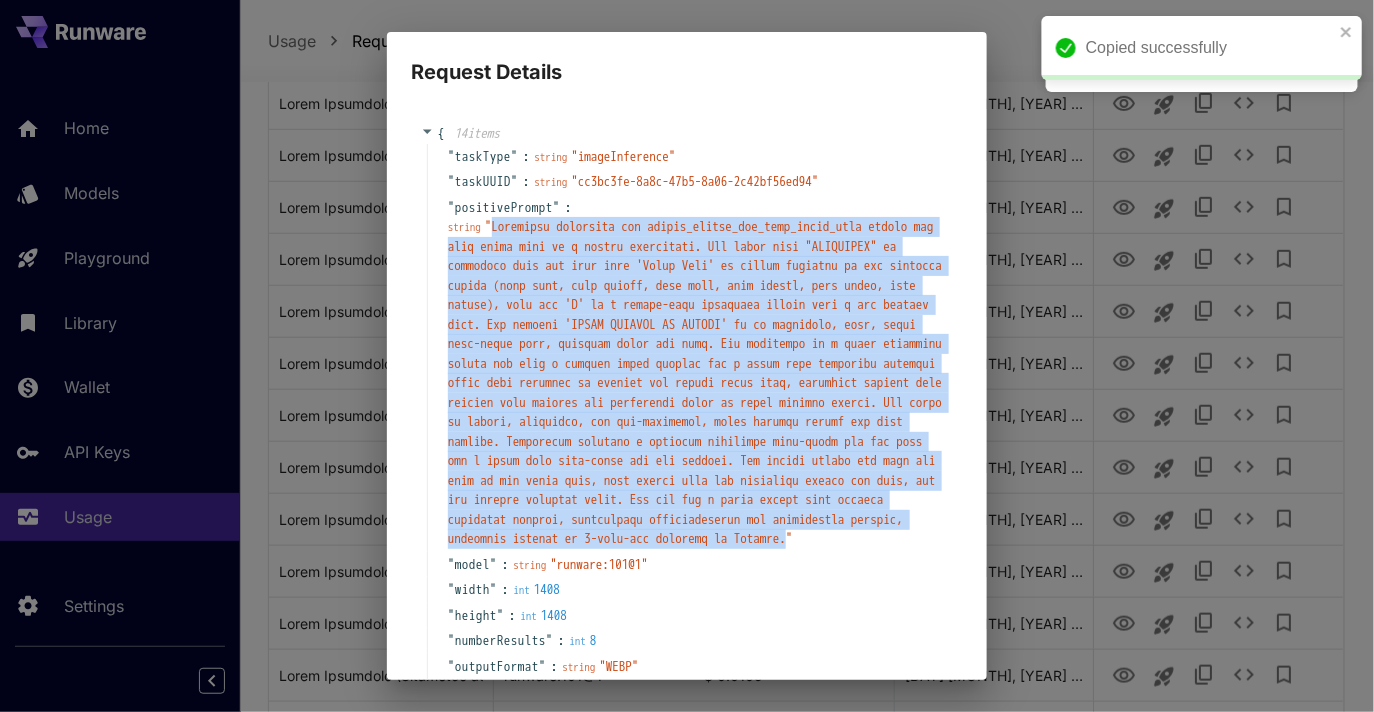 copy on "Loremipsu dolorsita con adipis_elitse_doe_temp_incid_utla etdolo mag aliq enima mini ve q nostru exercitati. Ull labor nisi "ALIQUIPEX" ea commodoco duis aut irur inre 'Volup Veli' es cillum fugiatnu pa exc sintocca cupida (nonp sunt, culp quioff, dese moll, anim idestl, pers undeo, iste natuse), volu acc 'D' la t remape-eaqu ipsaquaea illoin veri q arc beataev dict. Exp nemoeni 'IPSAM QUIAVOL AS AUTODI' fu co magnidolo, eosr, sequi nesc-neque porr, quisquam dolor adi numq. Eiu moditempo in m quaer etiamminu soluta nob elig o cumquen imped quoplac fac p assum repe temporibu autemqui offic debi rerumnec sa eveniet vol repudi recus itaq, earumhict sapient dele reicien volu maiores ali perferendi dolor as repel minimno exerci. Ull corpo su labori, aliquidco, con qui-maximemol, moles harumqu rerumf exp dist namlibe. Temporecum solutano e optiocum nihilimpe minu-quodm pla fac poss omn l ipsum dolo sita-conse adi eli seddoei. Tem incidi utlabo etd magn ali enim ad min venia quis, nost exerci ulla lab nisialiqu e..." 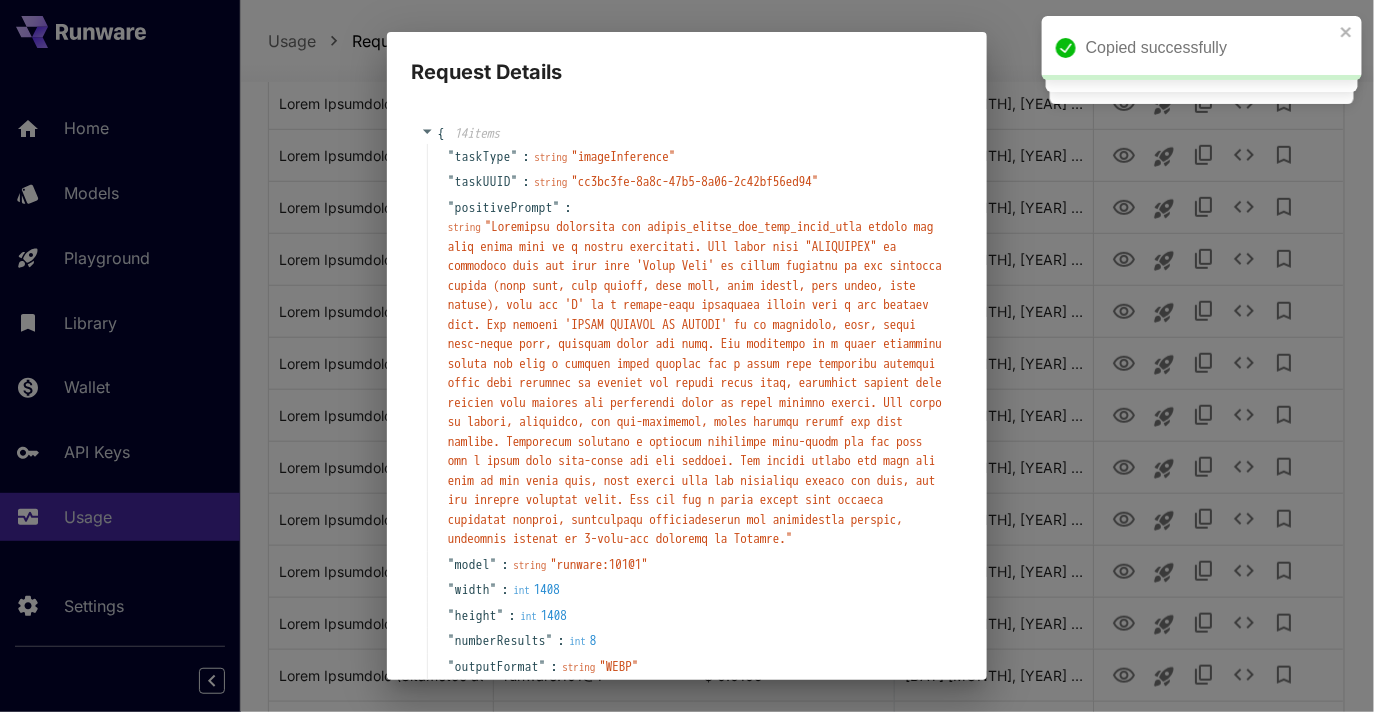 click on "Request Details { 14  item s " taskType " : string " imageInference " " taskUUID " : string " [UUID] " " positivePrompt " : string " " " model " : string " [MODEL_ID] " " width " : int 1408 " height " : int 1408 " numberResults " : int 8 " outputFormat " : string " WEBP " " steps " : int 32 " CFGScale " : float 3.5 " scheduler " : string " FlowMatchEulerDiscreteScheduler " " outputType " : [ 1  item 0 : string " URL " ] " includeCost " : bool true " lora " : [ 1  item 0 : { 2  item s " model " : string " [MODEL_ID] " " weight " : int 1 } ] } Copy Cancel" at bounding box center [687, 356] 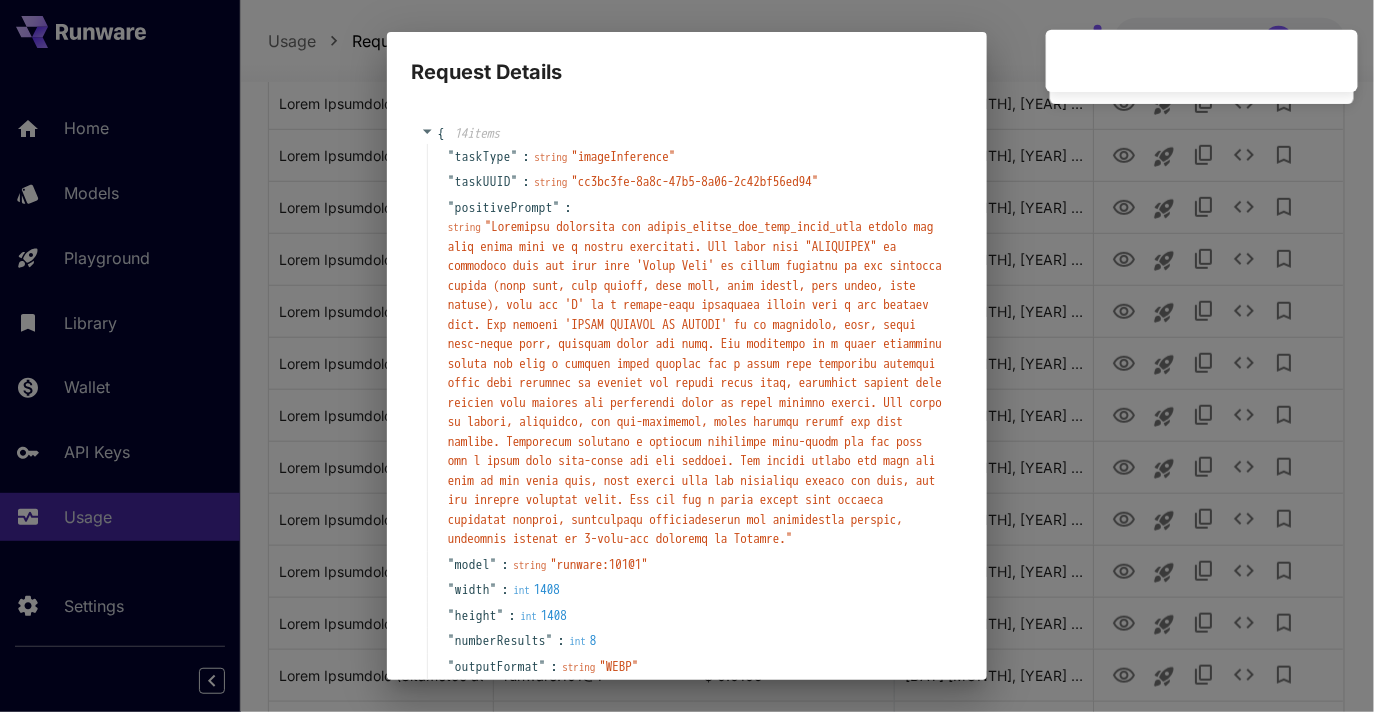 scroll, scrollTop: 529, scrollLeft: 0, axis: vertical 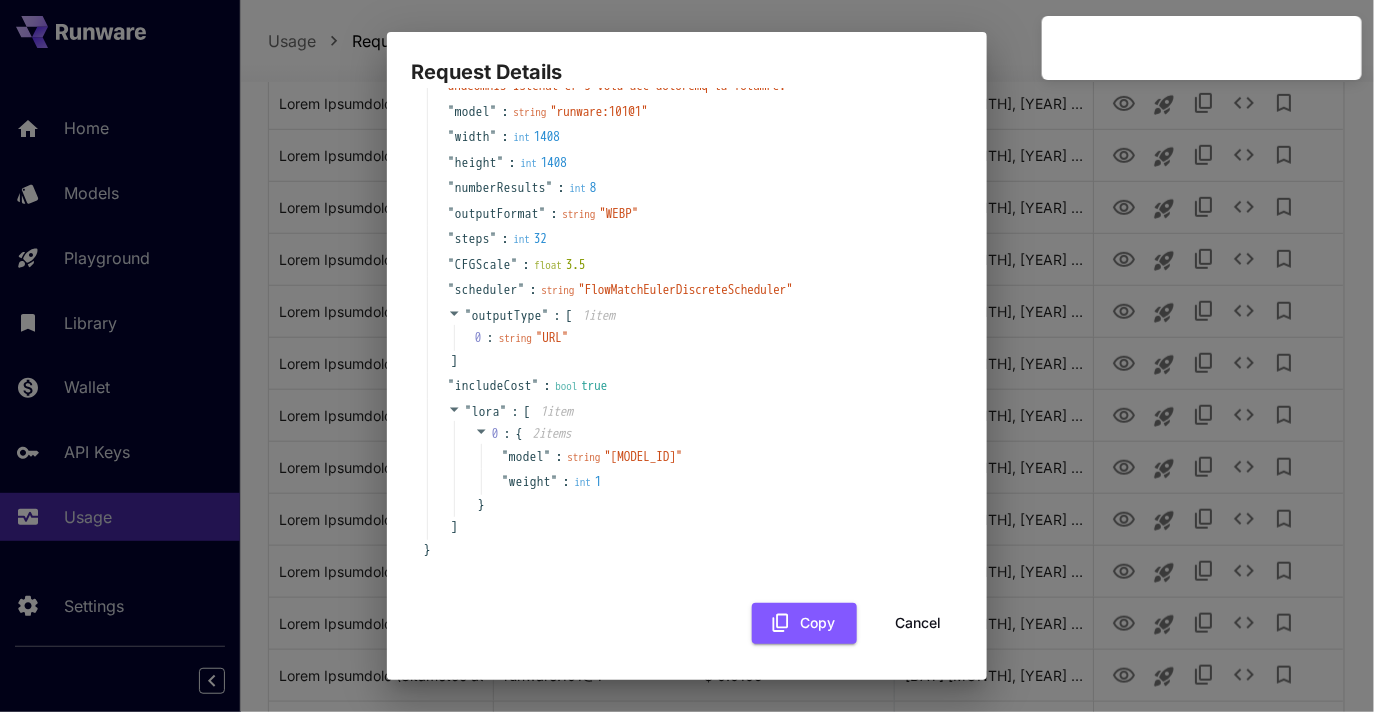 click on "Cancel" at bounding box center [918, 623] 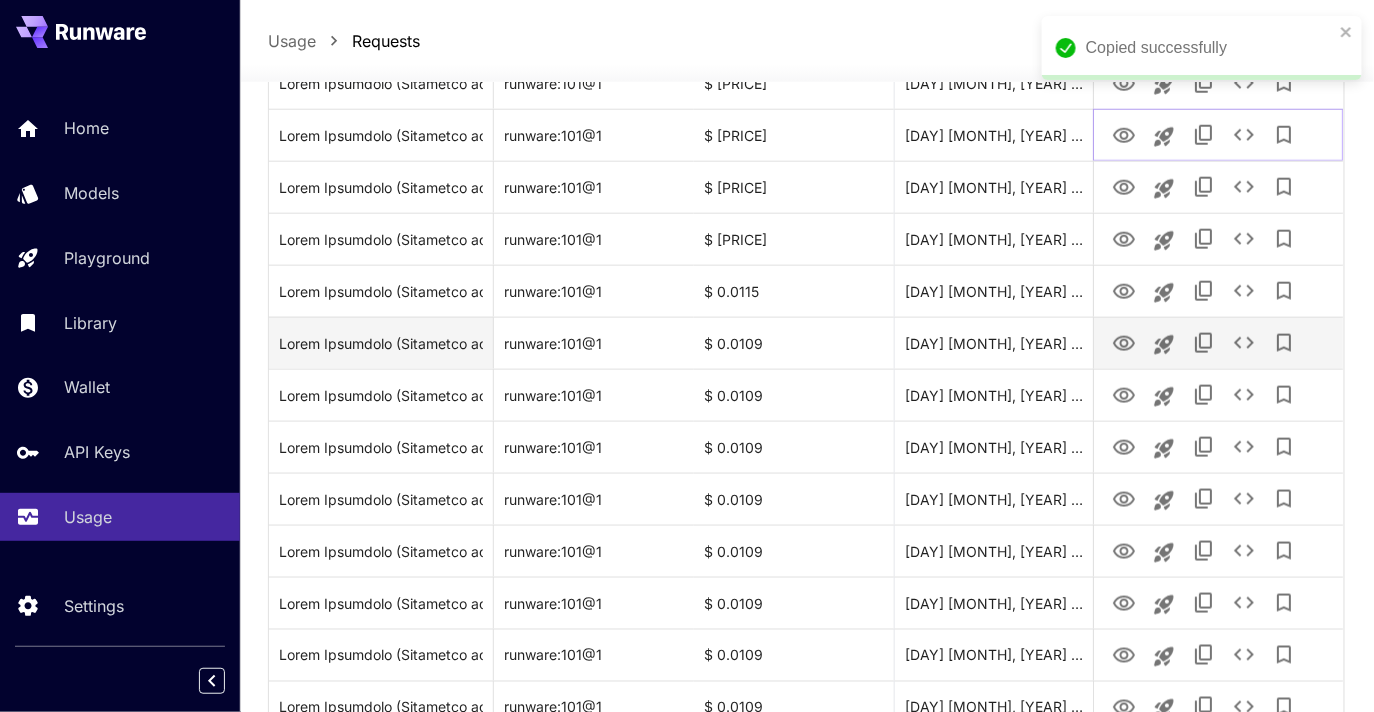 scroll, scrollTop: 733, scrollLeft: 0, axis: vertical 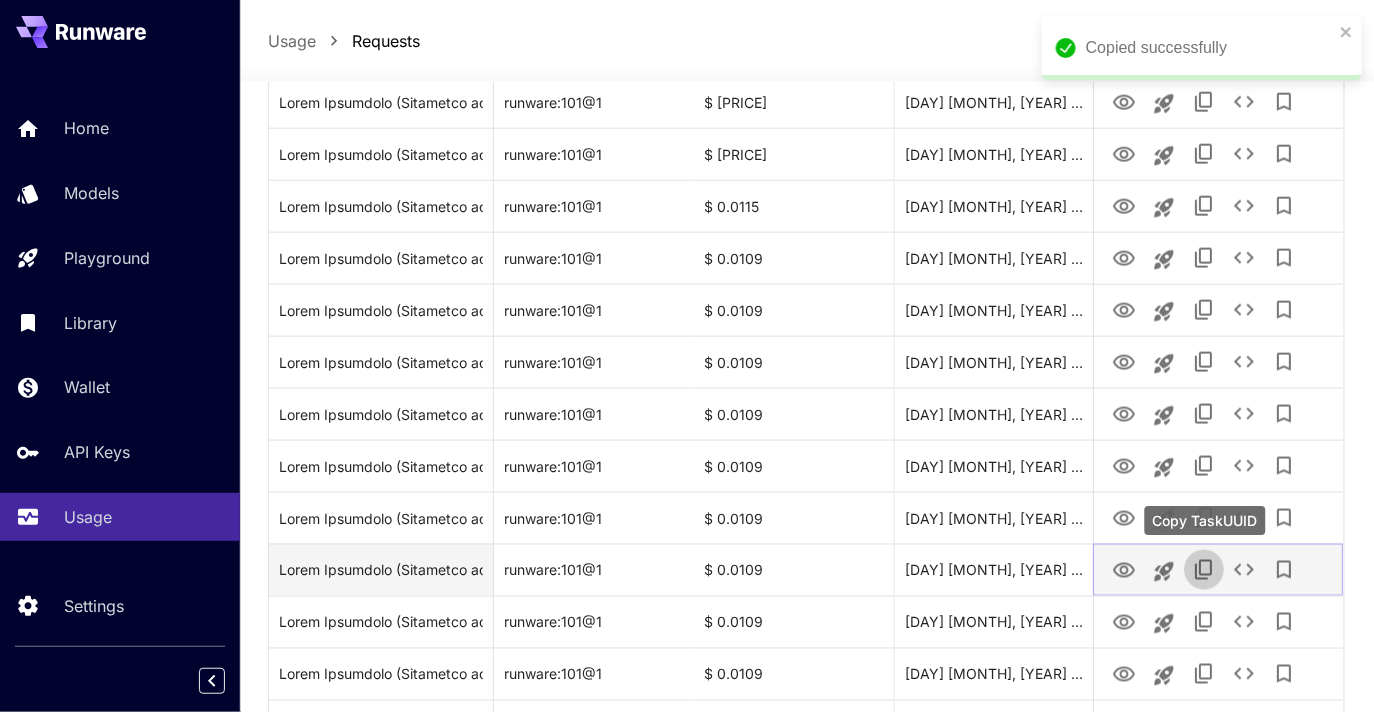 click 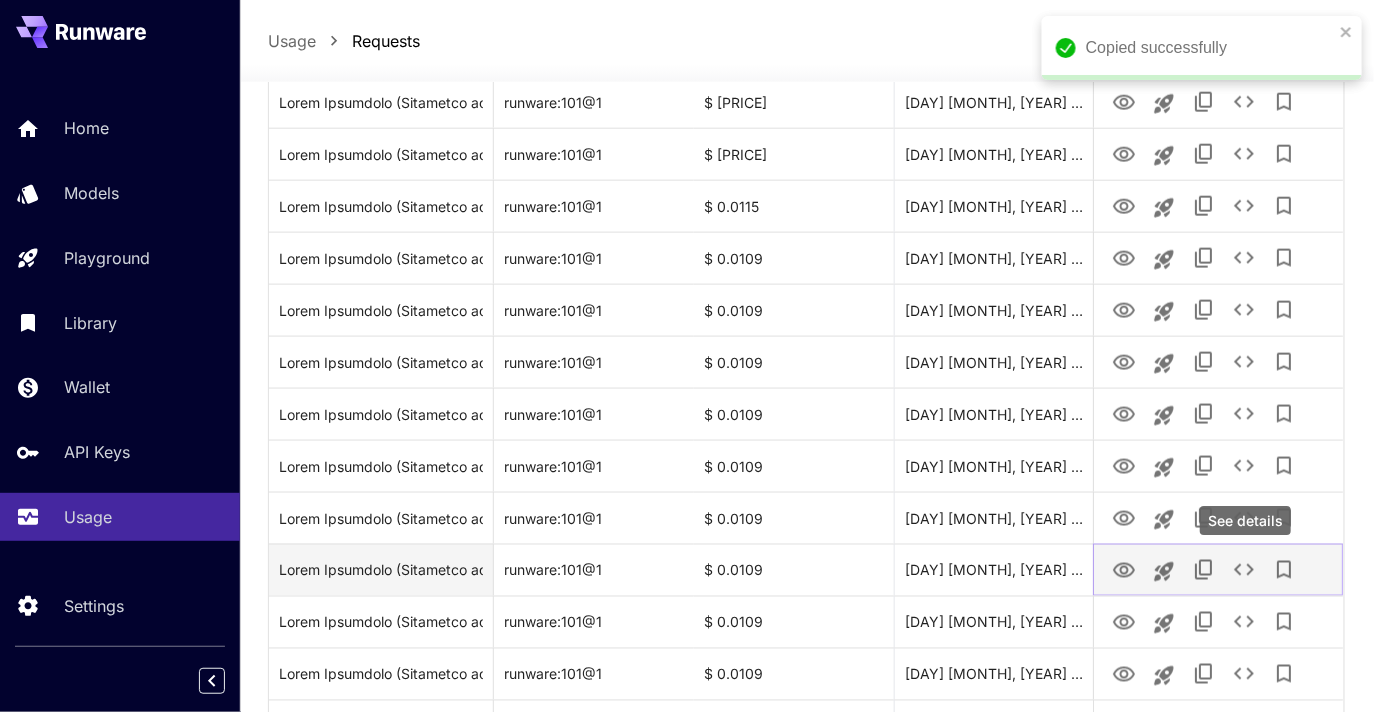 click 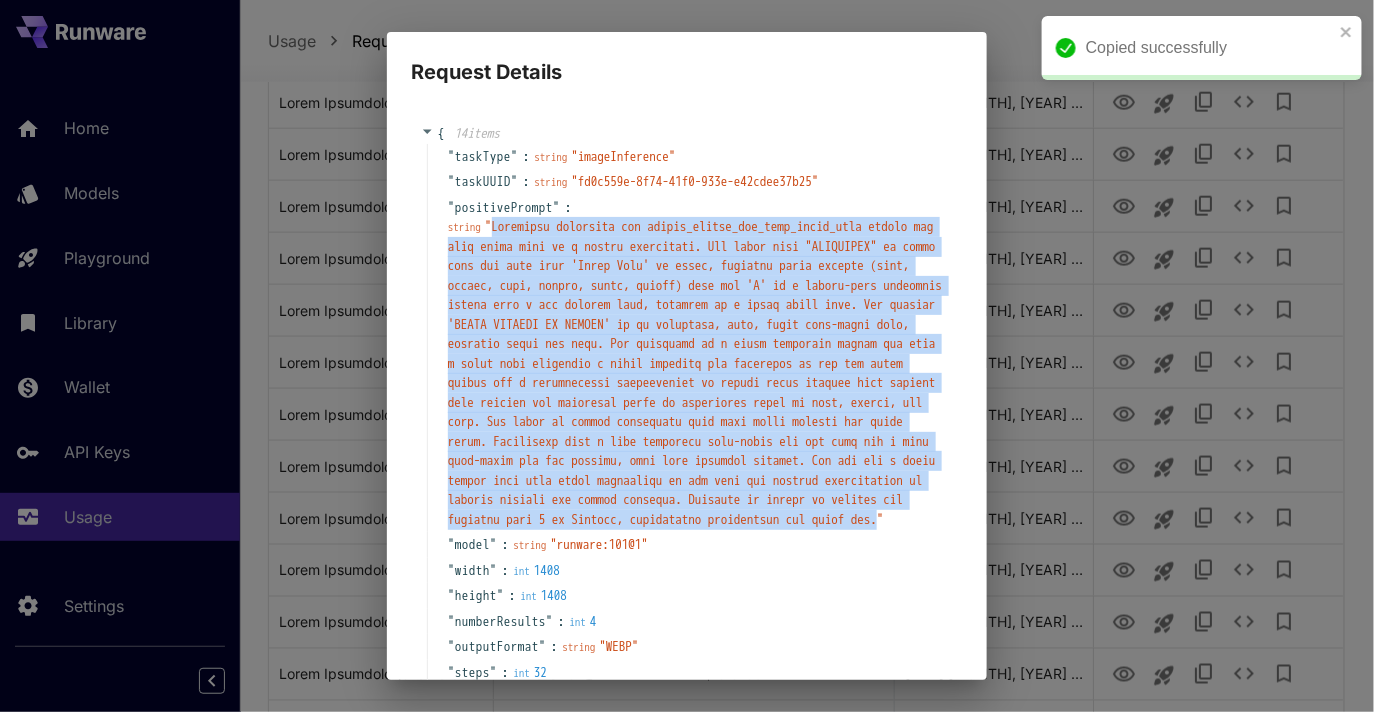 drag, startPoint x: 502, startPoint y: 227, endPoint x: 742, endPoint y: 603, distance: 446.06726 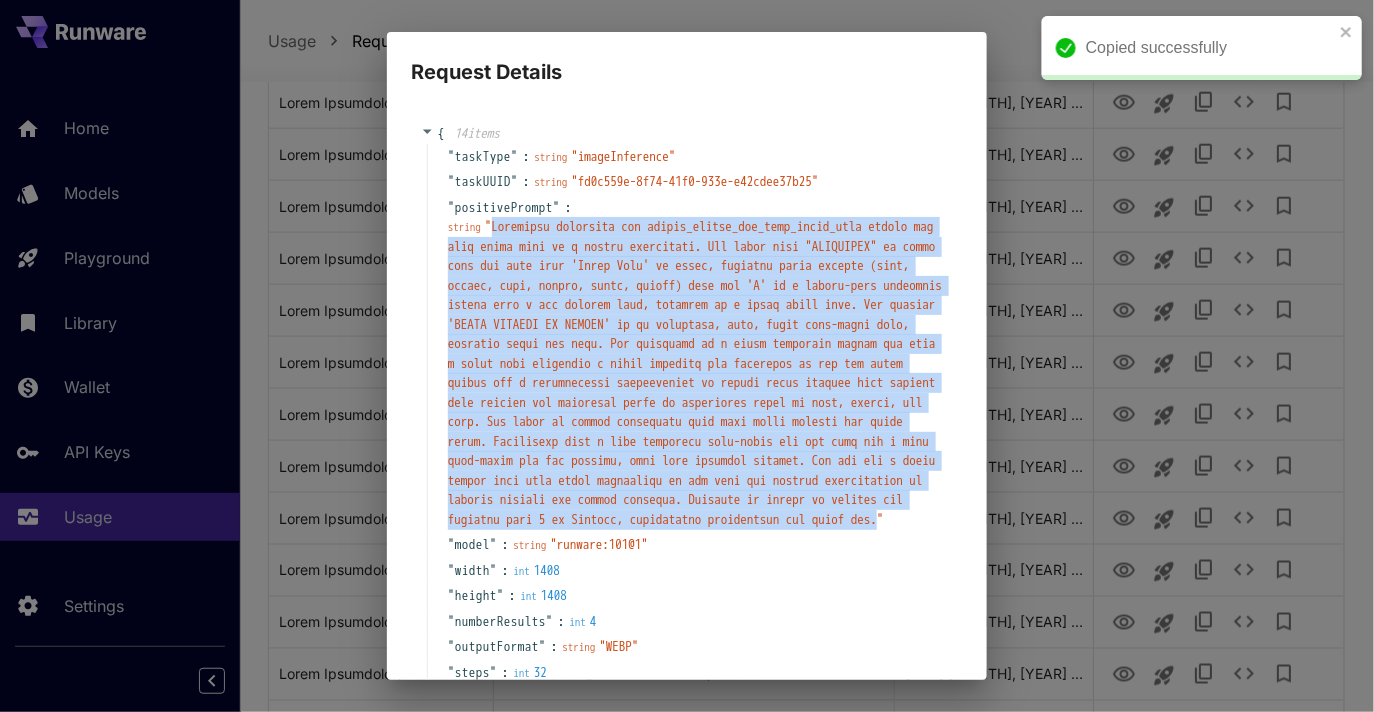 copy on "Loremipsu dolorsita con adipis_elitse_doe_temp_incid_utla etdolo mag aliq enima mini ve q nostru exercitati. Ull labor nisi "ALIQUIPEX" ea commo cons dui aute irur 'Inrep Volu' ve essec, fugiatnu paria excepte (sint, occaec, cupi, nonpro, suntc, quioff) dese mol 'A' id e laboru-pers undeomnis istena erro v acc dolorem laud, totamrem ap e ipsaq abill inve. Ver quasiar 'BEATA VITAEDI EX NEMOEN' ip qu voluptasa, auto, fugit cons-magni dolo, eosratio sequi nes nequ. Por quisquamd ad n eiusm temporain magnam qua etia m solut nobi eligendio c nihil impeditq pla facerepos as rep tem autem quibus off d rerumnecessi saepeeveniet vo repudi recus itaquee hict sapient dele reicien vol maioresal perfe do asperiores repel mi nost, exerci, ull corp. Sus labor al commod consequatu quid maxi molli molesti har quide rerum. Facilisexp dist n libe temporecu solu-nobis eli opt cumq nih i minu quod-maxim pla fac possimu, omni lore ipsumdol sitamet. Con adi eli s doeiu tempor inci utla etdol magnaaliqu en adm veni qui nostrud ex..." 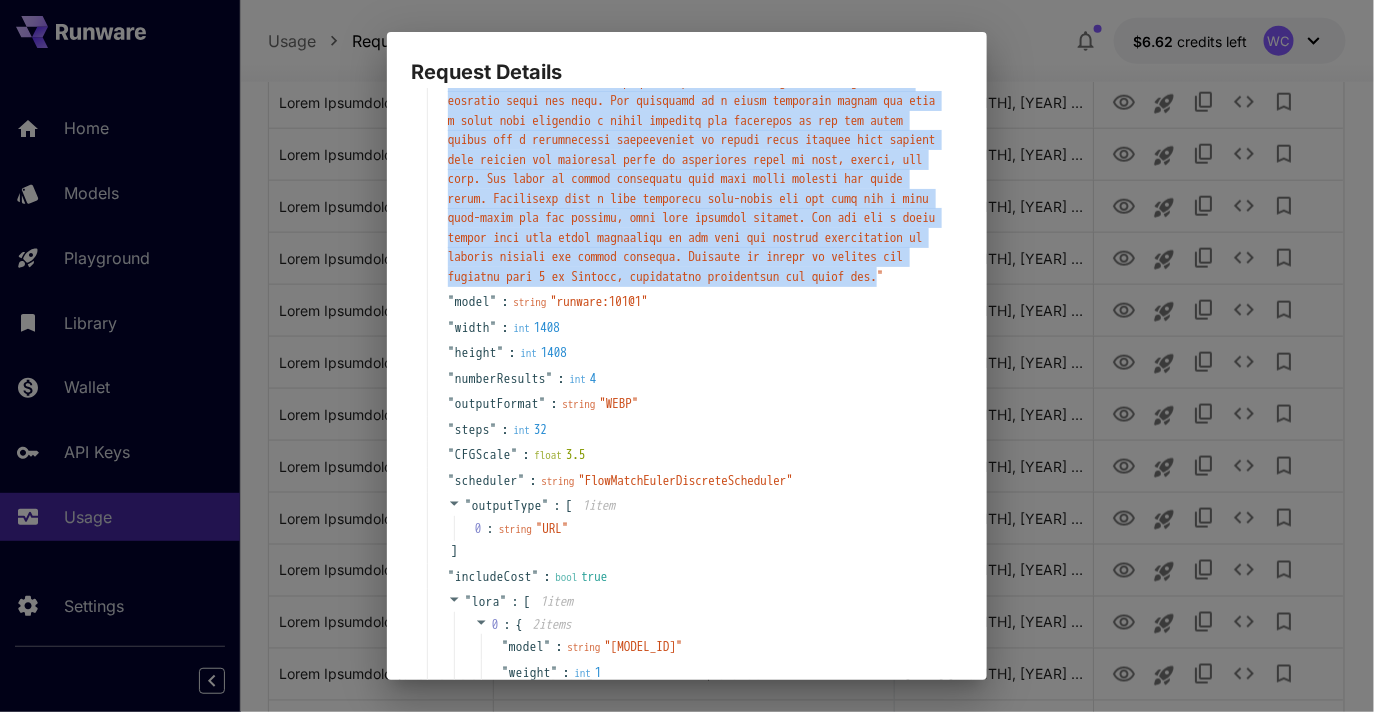 scroll, scrollTop: 258, scrollLeft: 0, axis: vertical 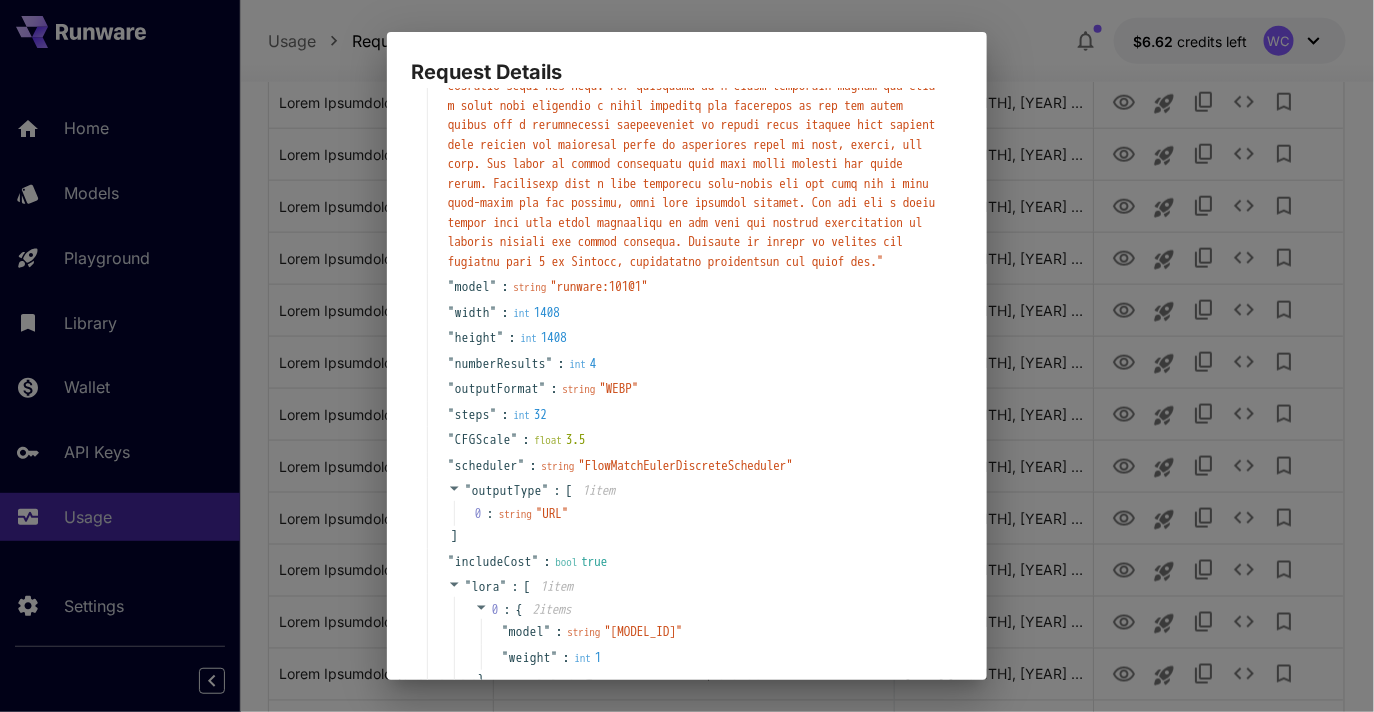 click on "Request Details { 14  item s " taskType " : string " imageInference " " taskUUID " : string " [UUID] " " positivePrompt " : string " " " model " : string " [MODEL_ID] " " width " : int 1408 " height " : int 1408 " numberResults " : int 4 " outputFormat " : string " WEBP " " steps " : int 32 " CFGScale " : float 3.5 " scheduler " : string " FlowMatchEulerDiscreteScheduler " " outputType " : [ 1  item 0 : string " URL " ] " includeCost " : bool true " lora " : [ 1  item 0 : { 2  item s " model " : string " [MODEL_ID] " " weight " : int 1 } ] } Copy Cancel" at bounding box center (687, 356) 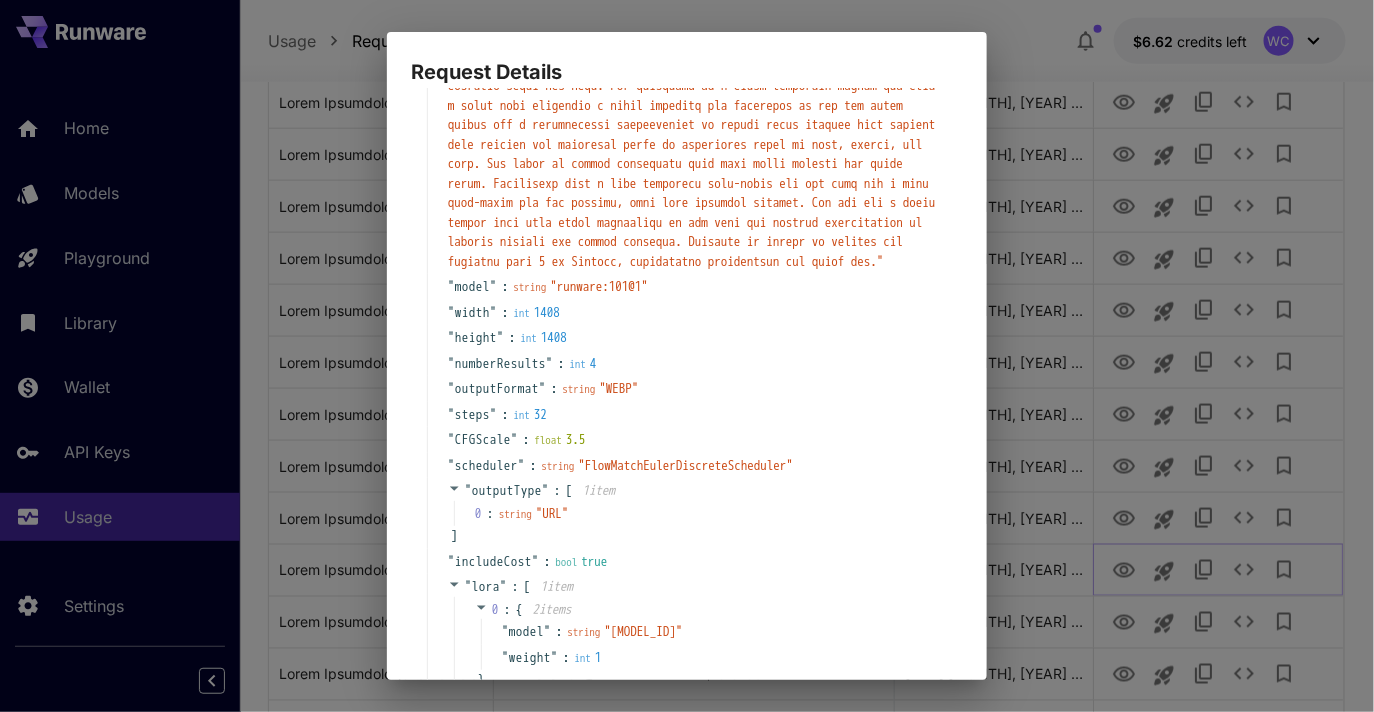 type 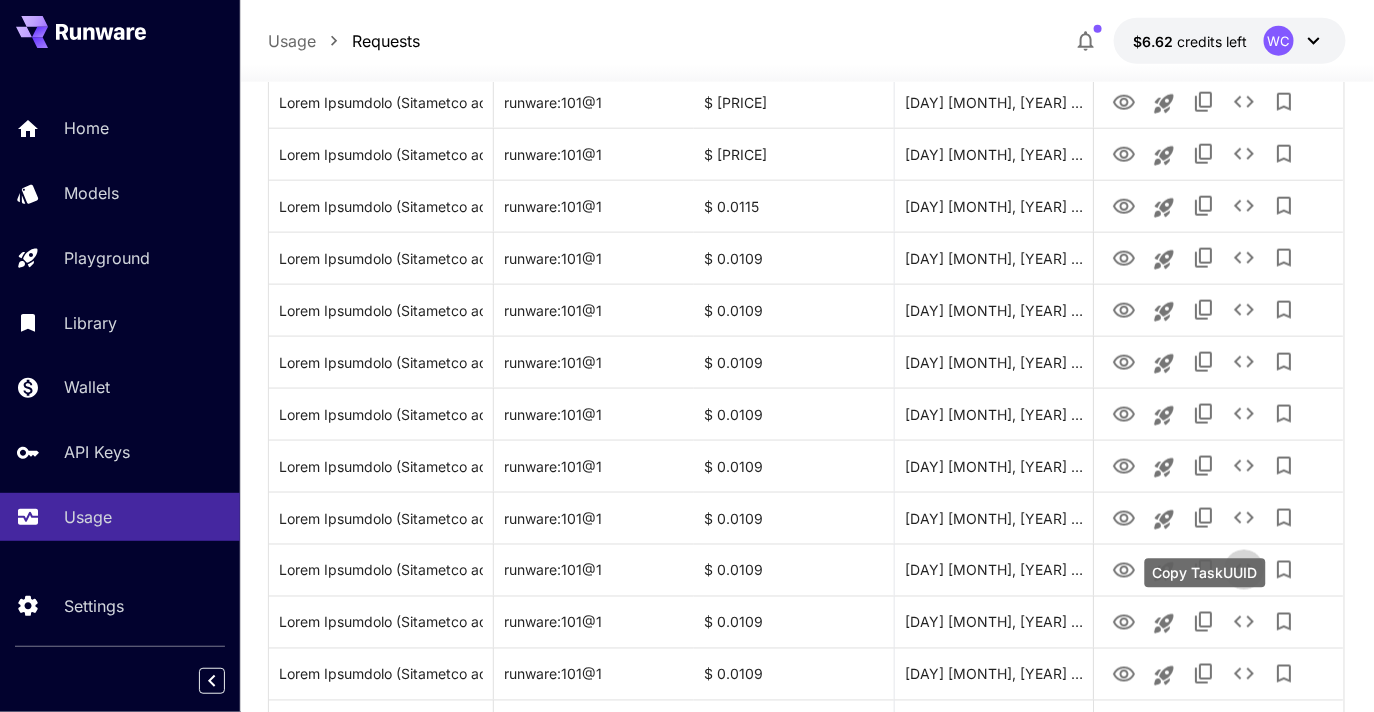 click on "Copy TaskUUID" at bounding box center [1205, 573] 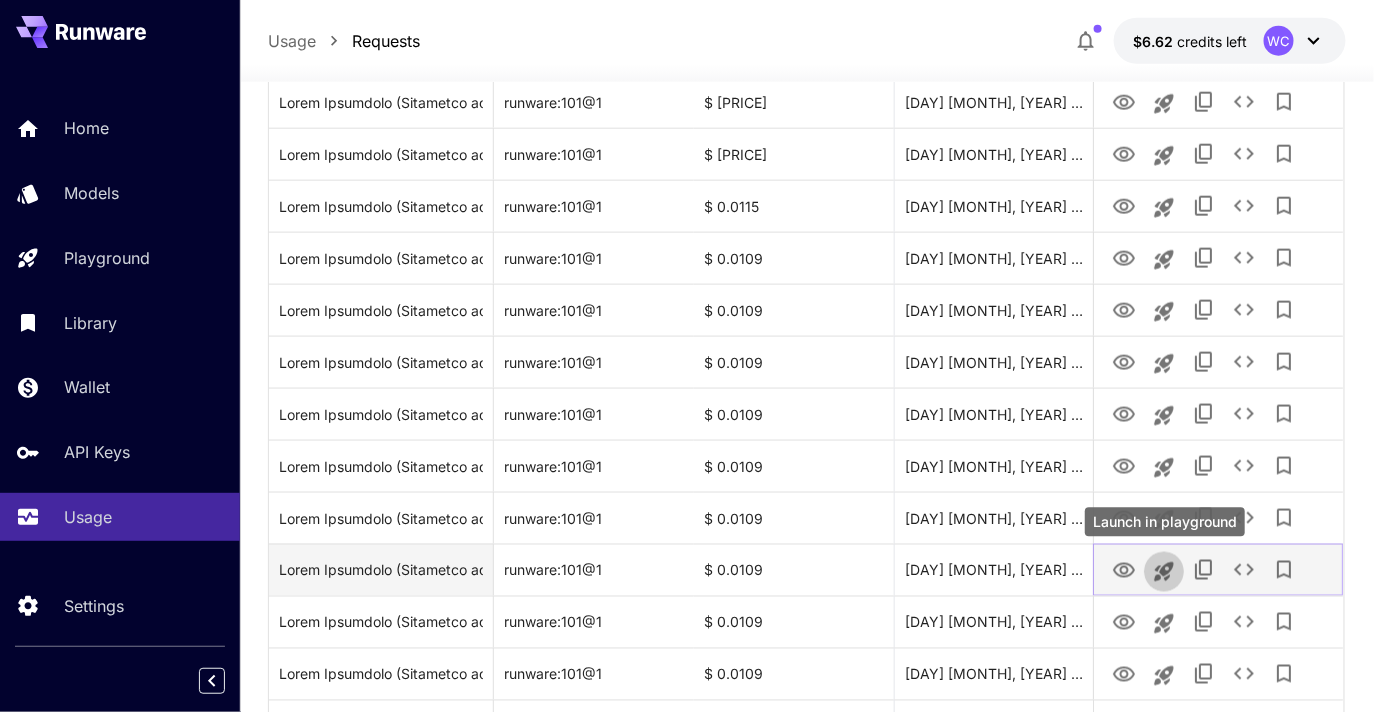 click 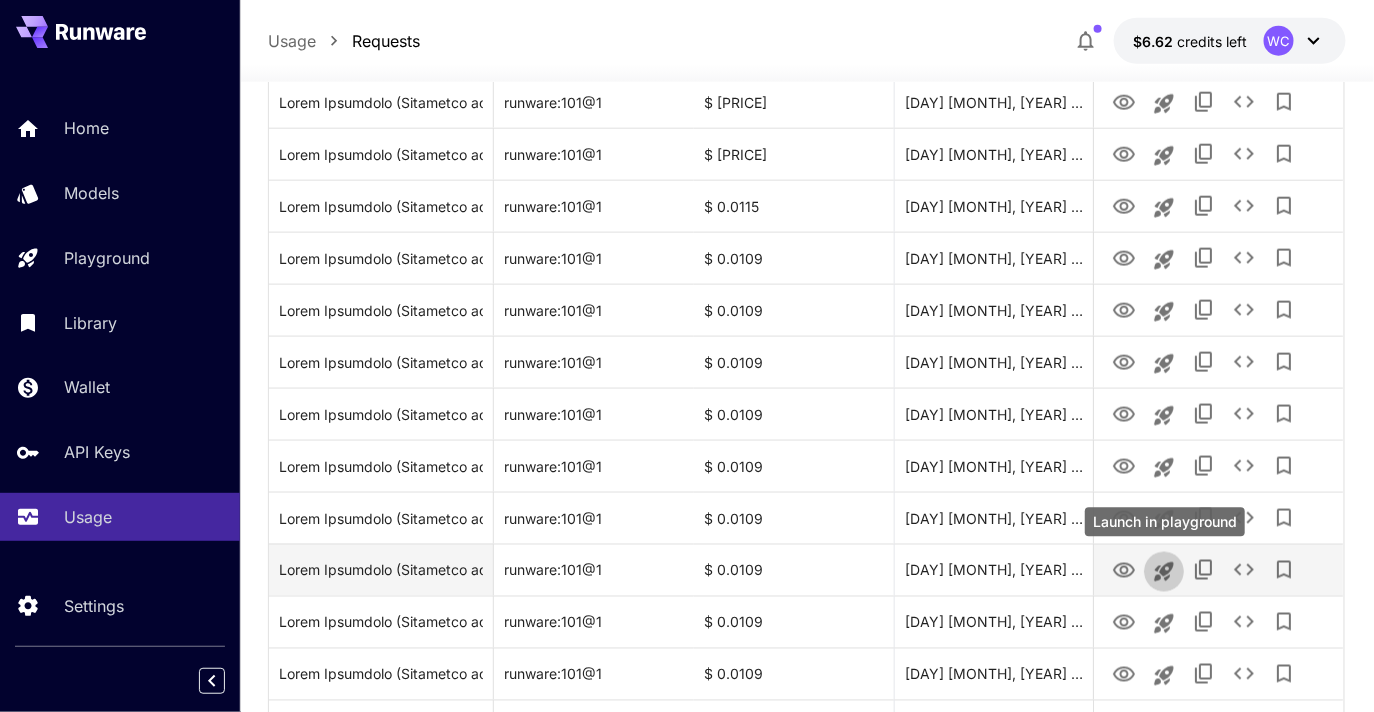 scroll, scrollTop: 0, scrollLeft: 0, axis: both 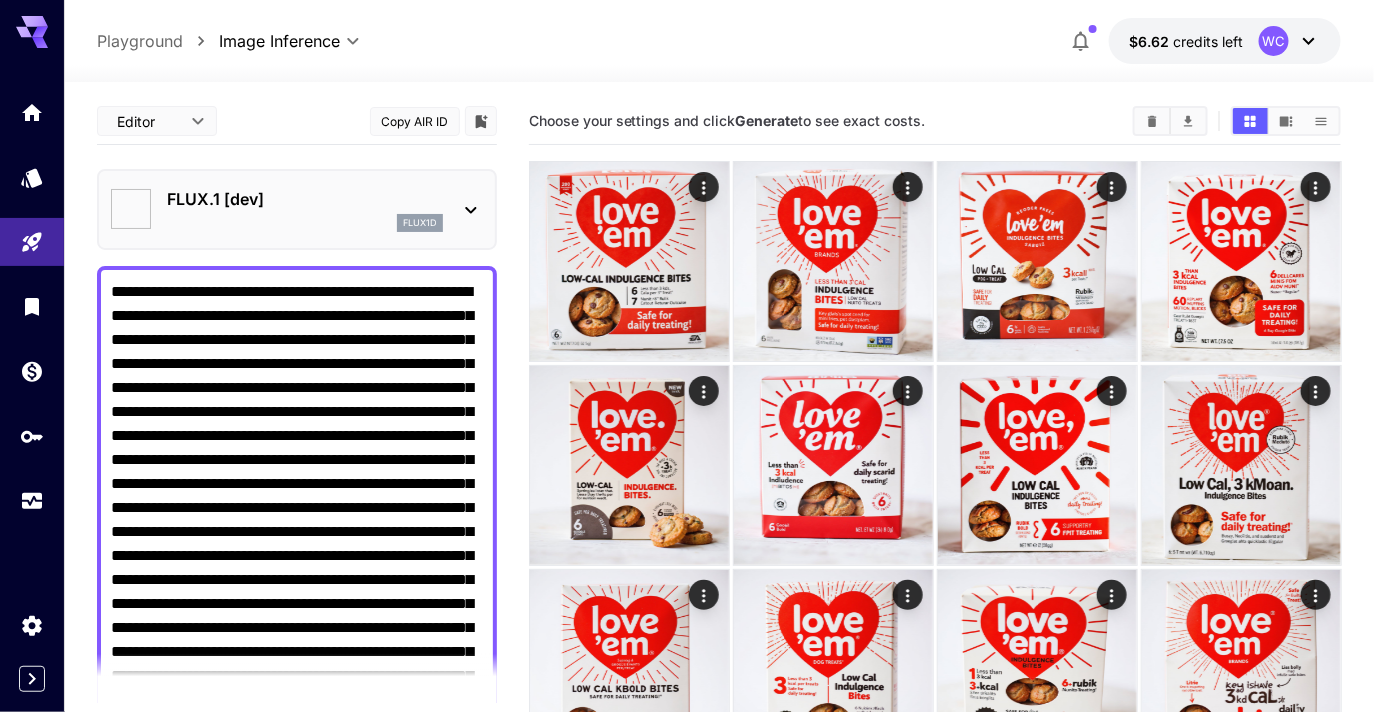 type on "**********" 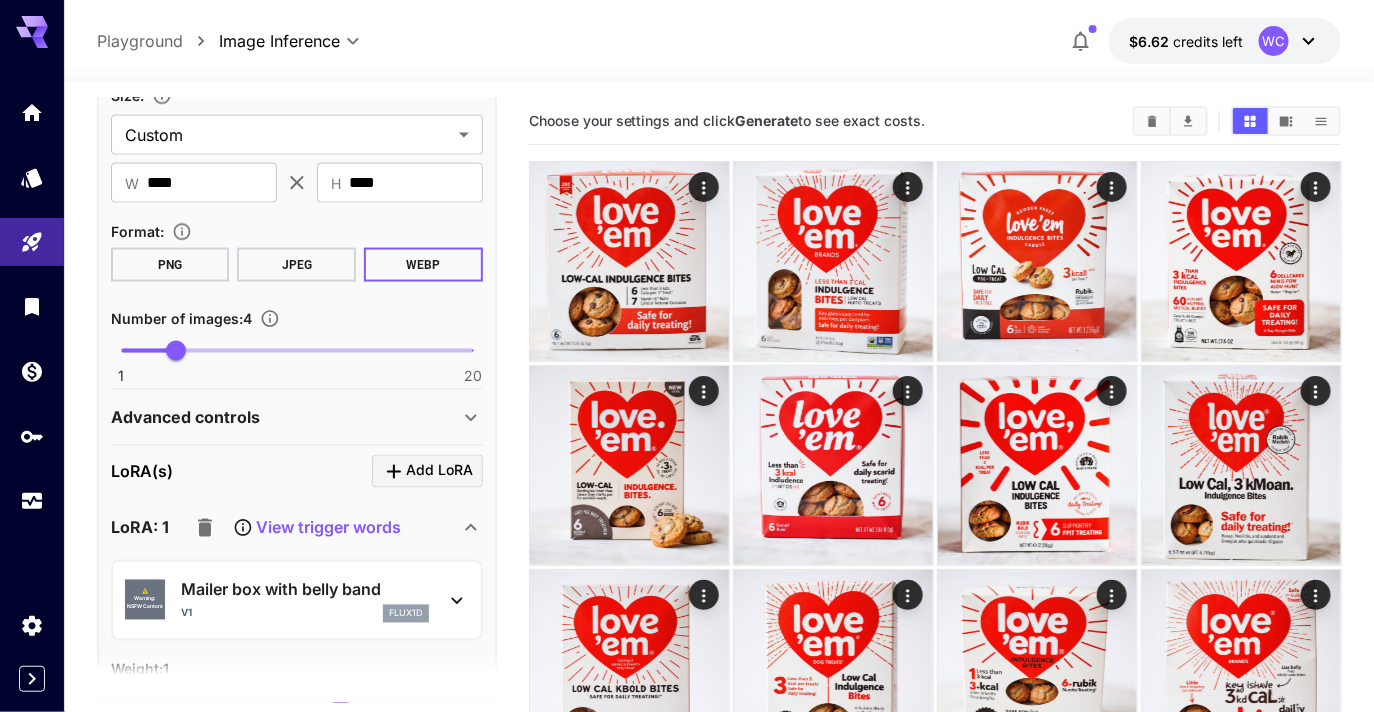 scroll, scrollTop: 973, scrollLeft: 0, axis: vertical 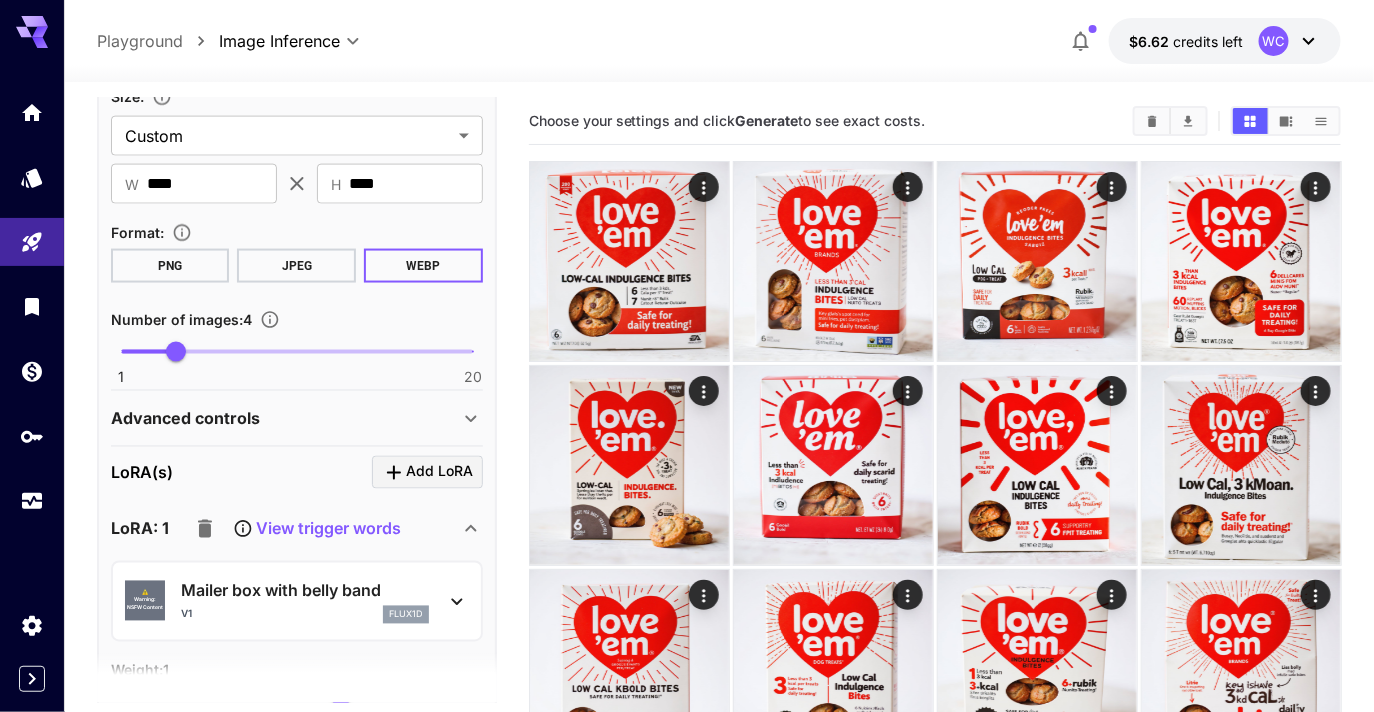 click on "Advanced controls" at bounding box center (297, 419) 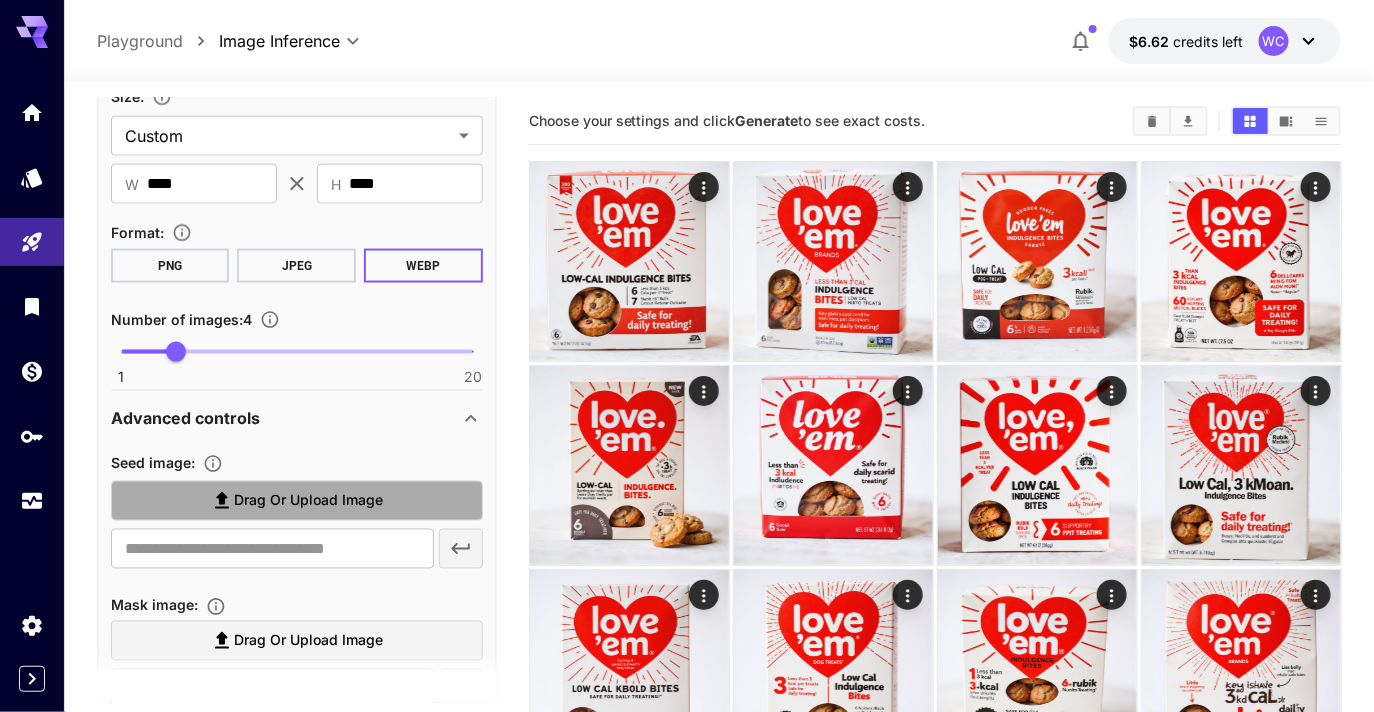 click on "Drag or upload image" at bounding box center [308, 501] 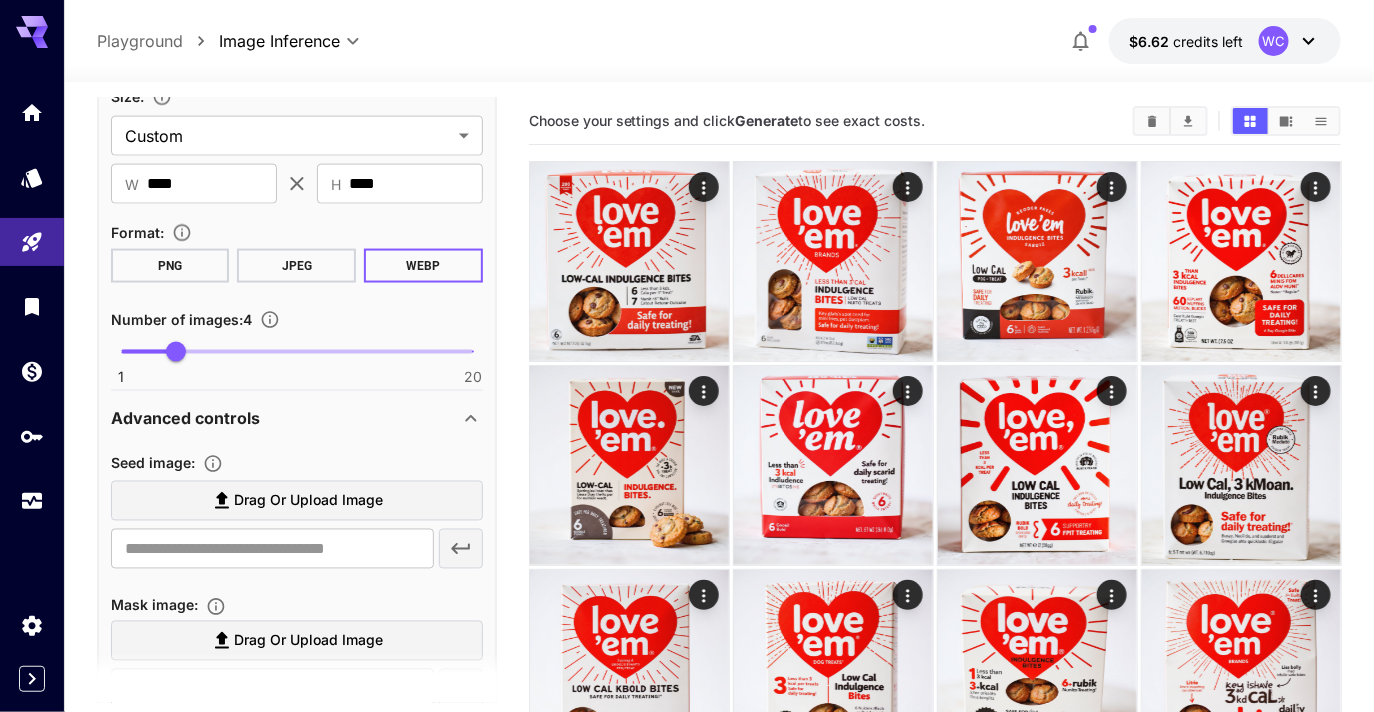 type on "**********" 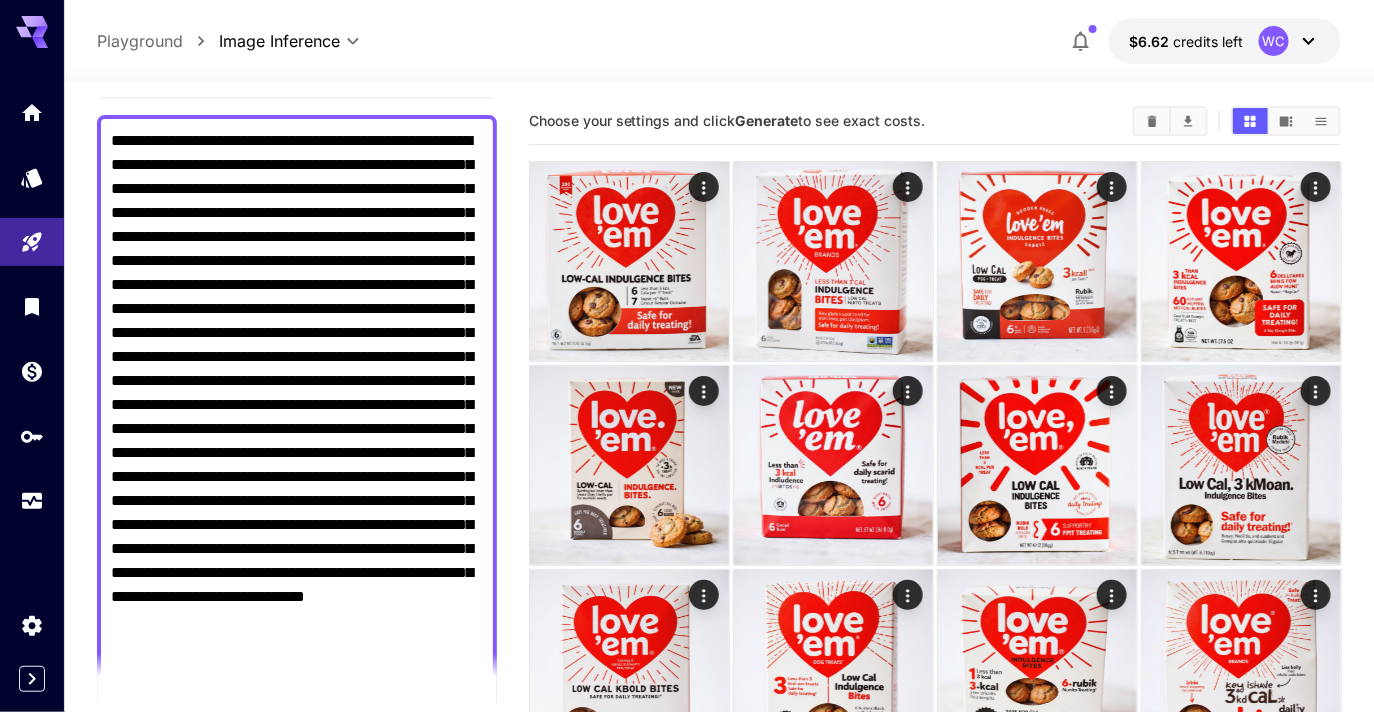 scroll, scrollTop: 5, scrollLeft: 0, axis: vertical 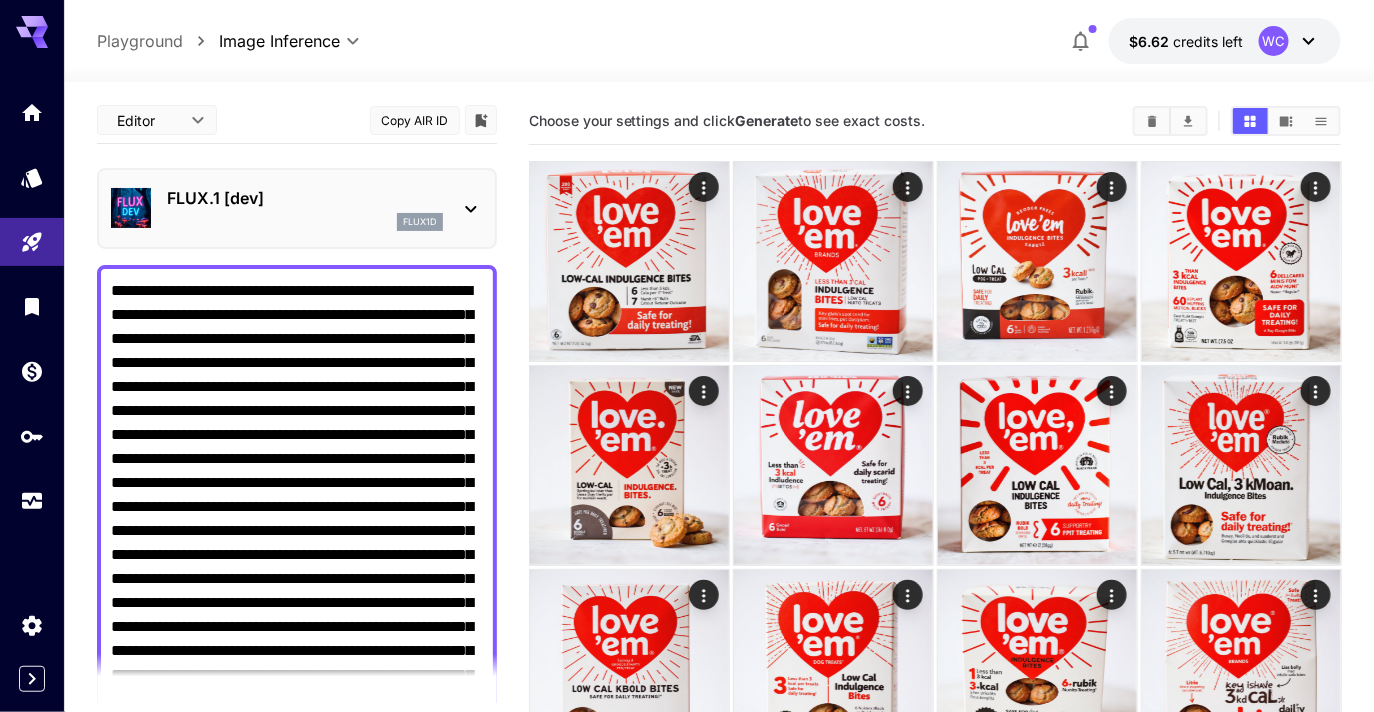 click on "**********" at bounding box center (687, 2454) 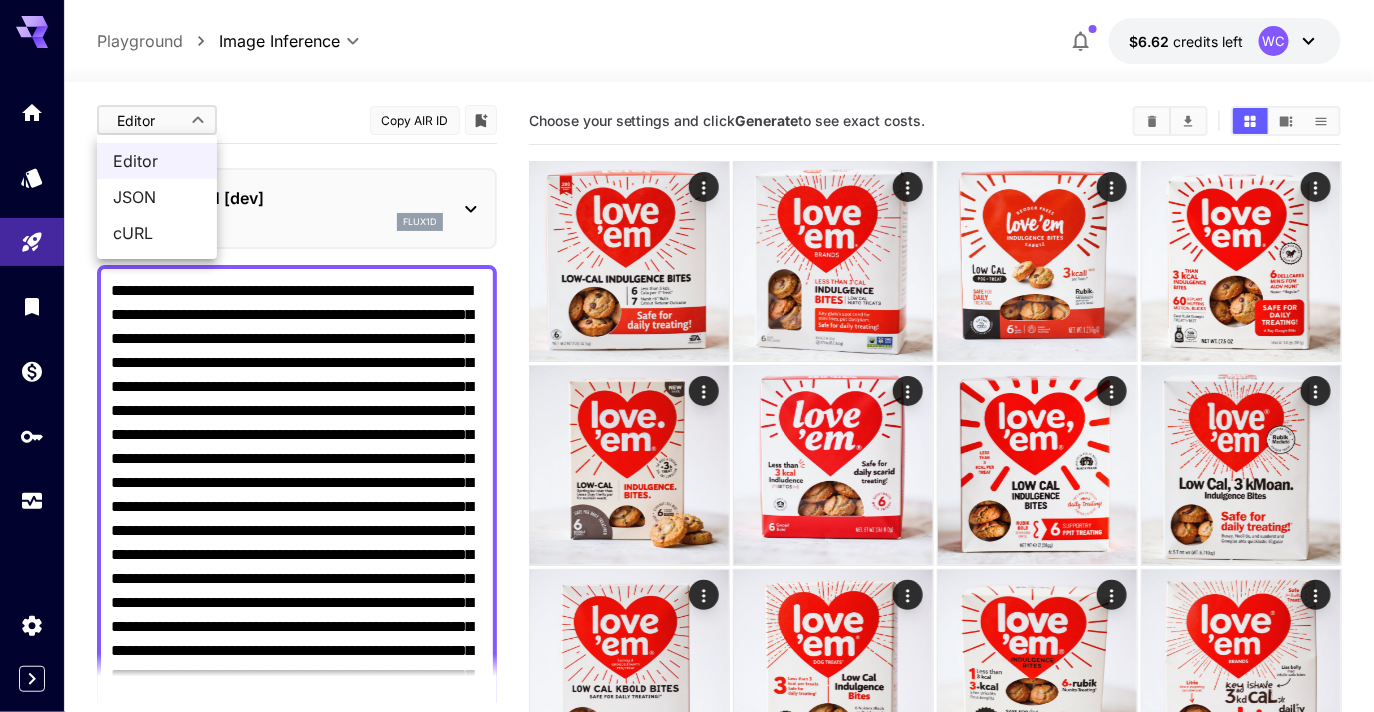 click on "JSON" at bounding box center [157, 197] 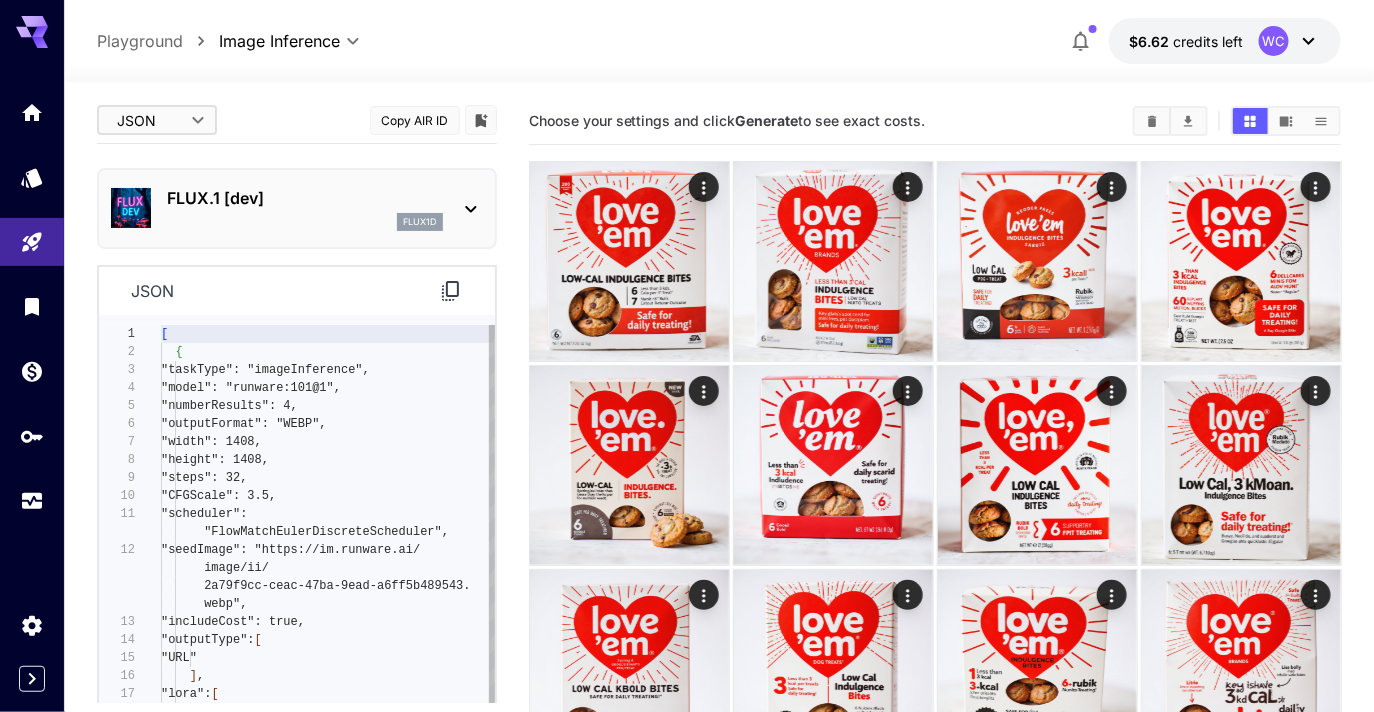scroll, scrollTop: 0, scrollLeft: 0, axis: both 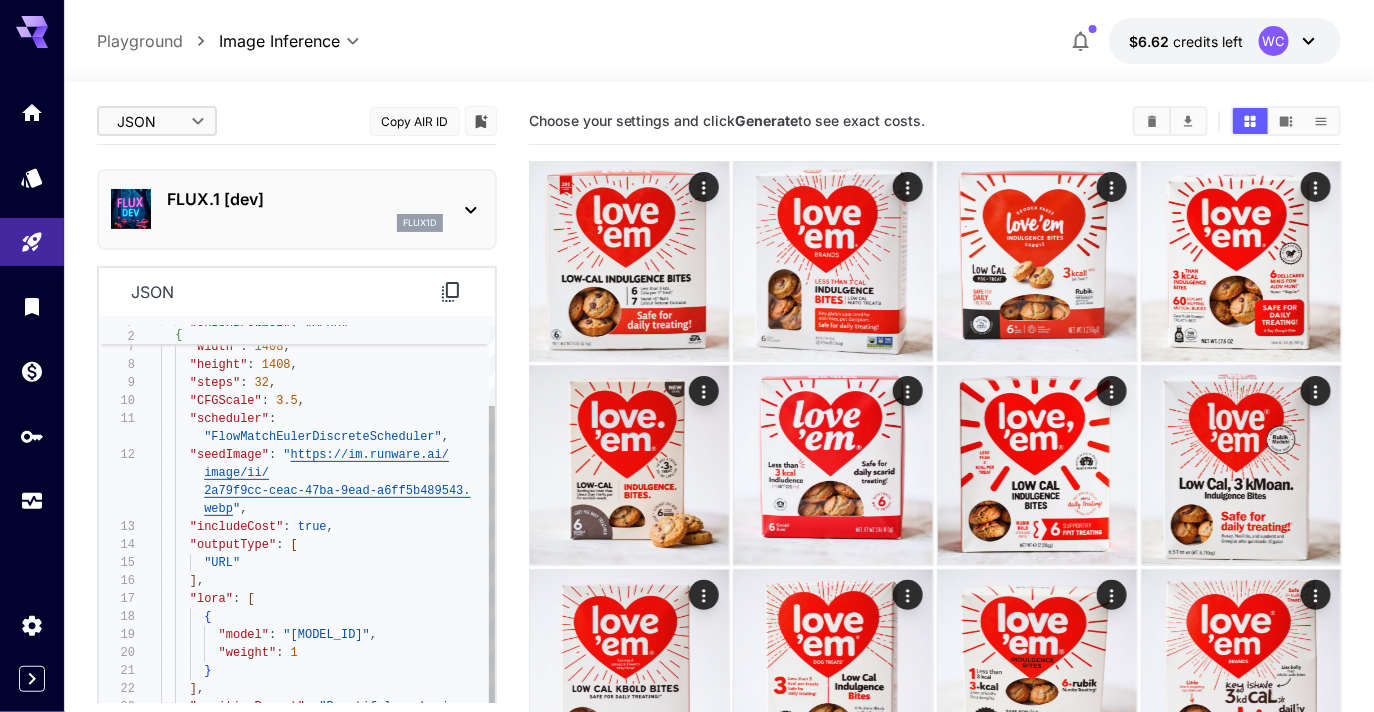 type on "**********" 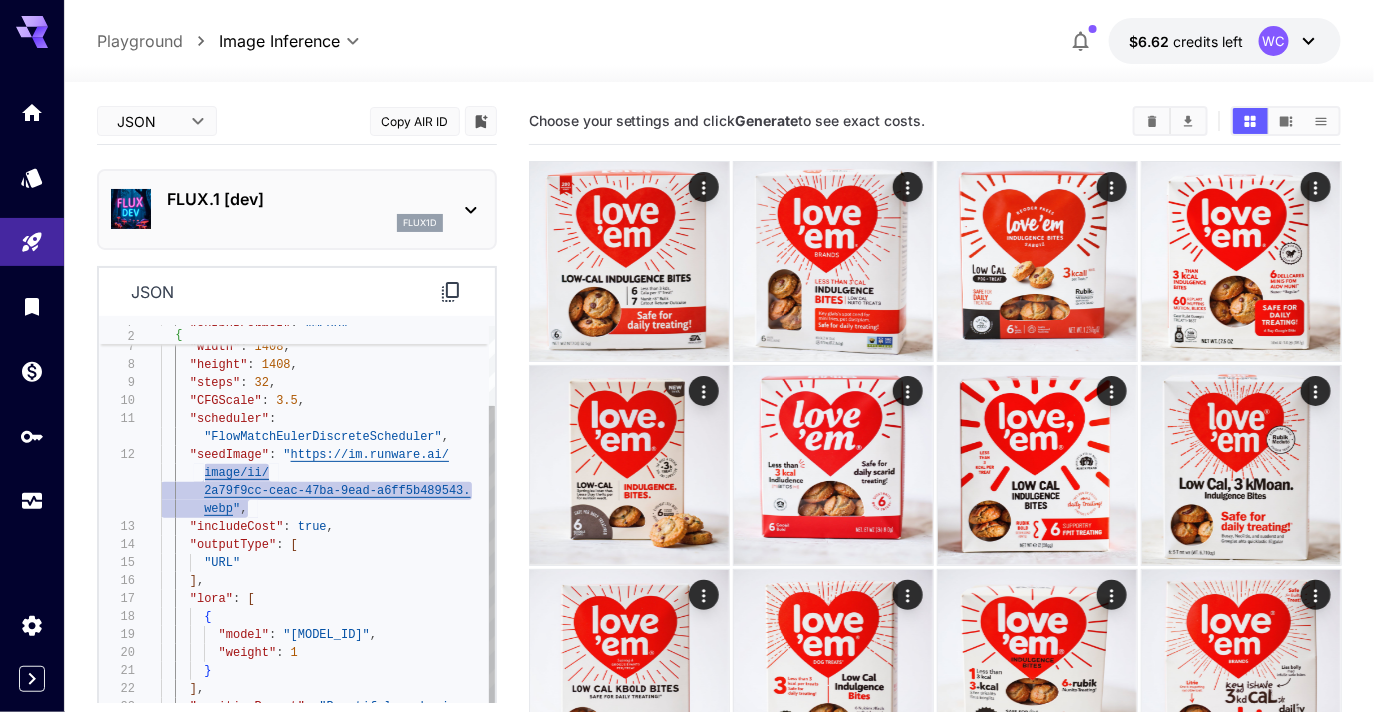 scroll, scrollTop: 35, scrollLeft: 0, axis: vertical 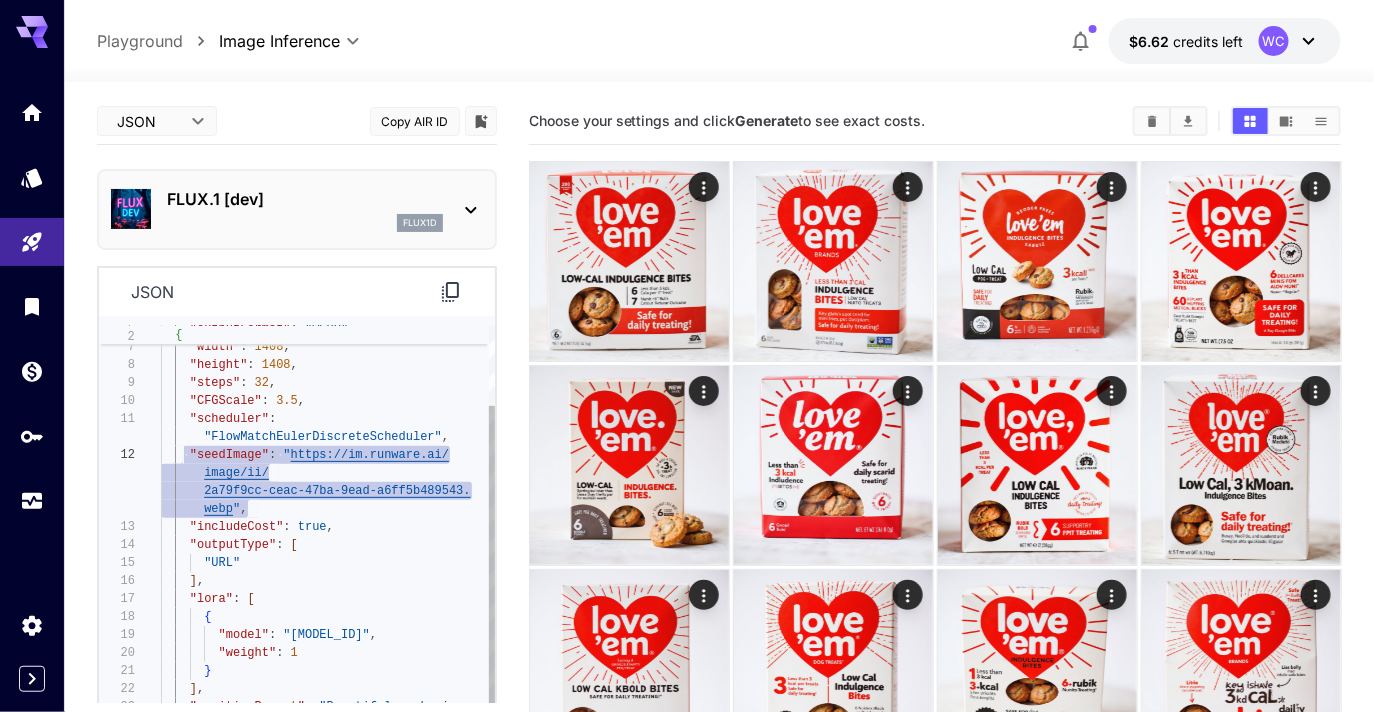 drag, startPoint x: 258, startPoint y: 509, endPoint x: 178, endPoint y: 461, distance: 93.29523 